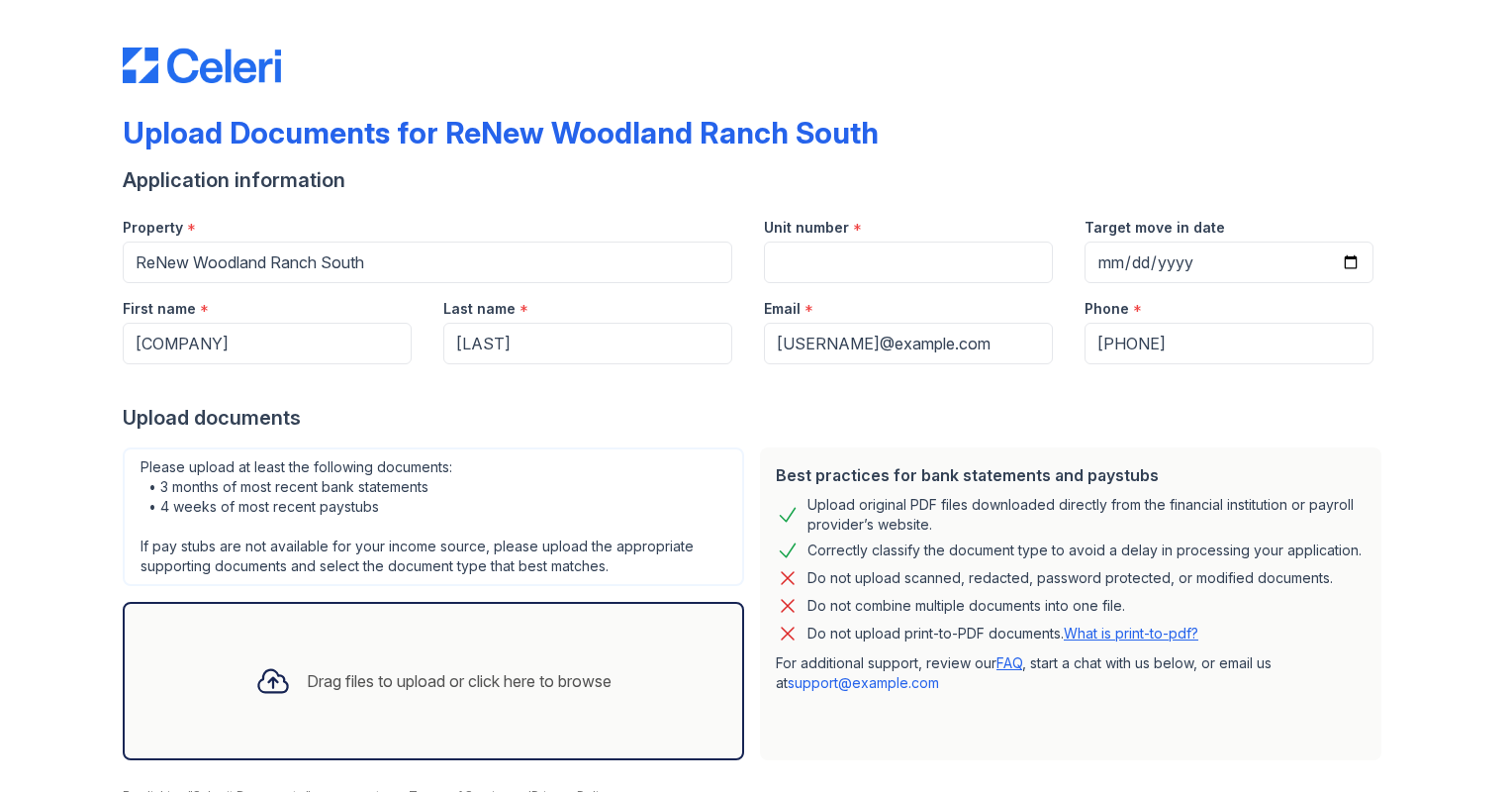 scroll, scrollTop: 0, scrollLeft: 0, axis: both 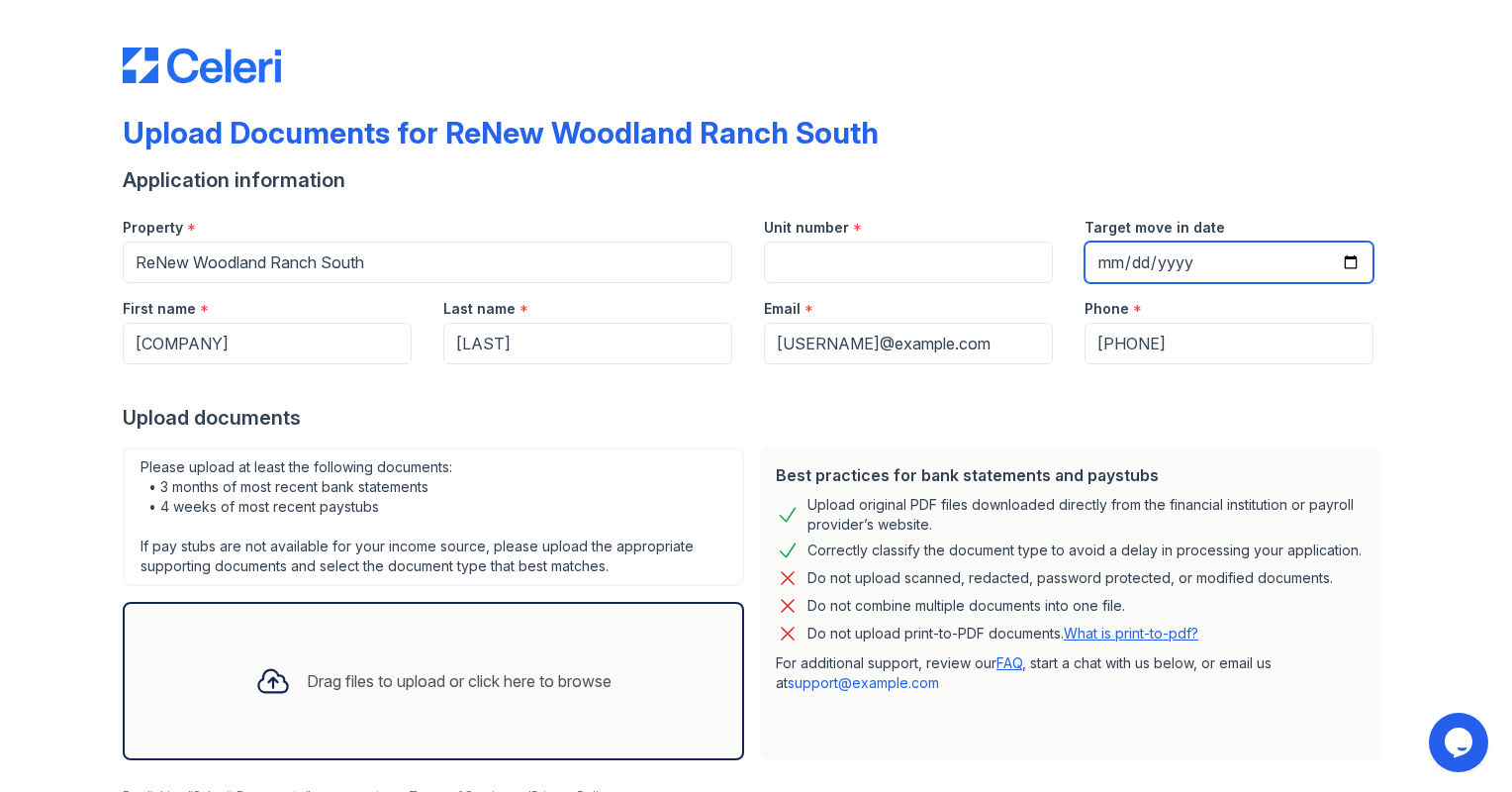 click on "Target move in date" at bounding box center (1229, 262) 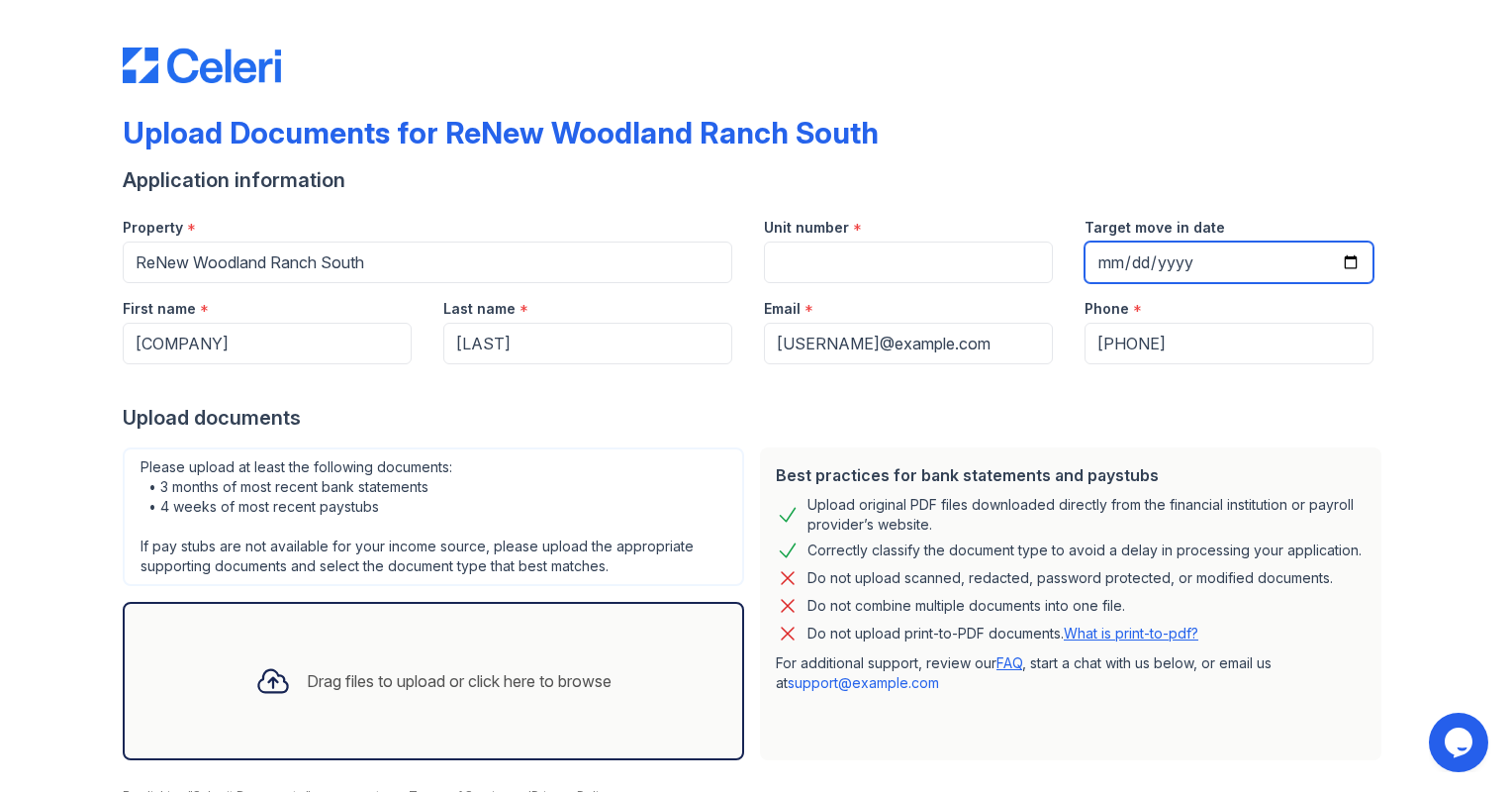 click on "Target move in date" at bounding box center (1229, 262) 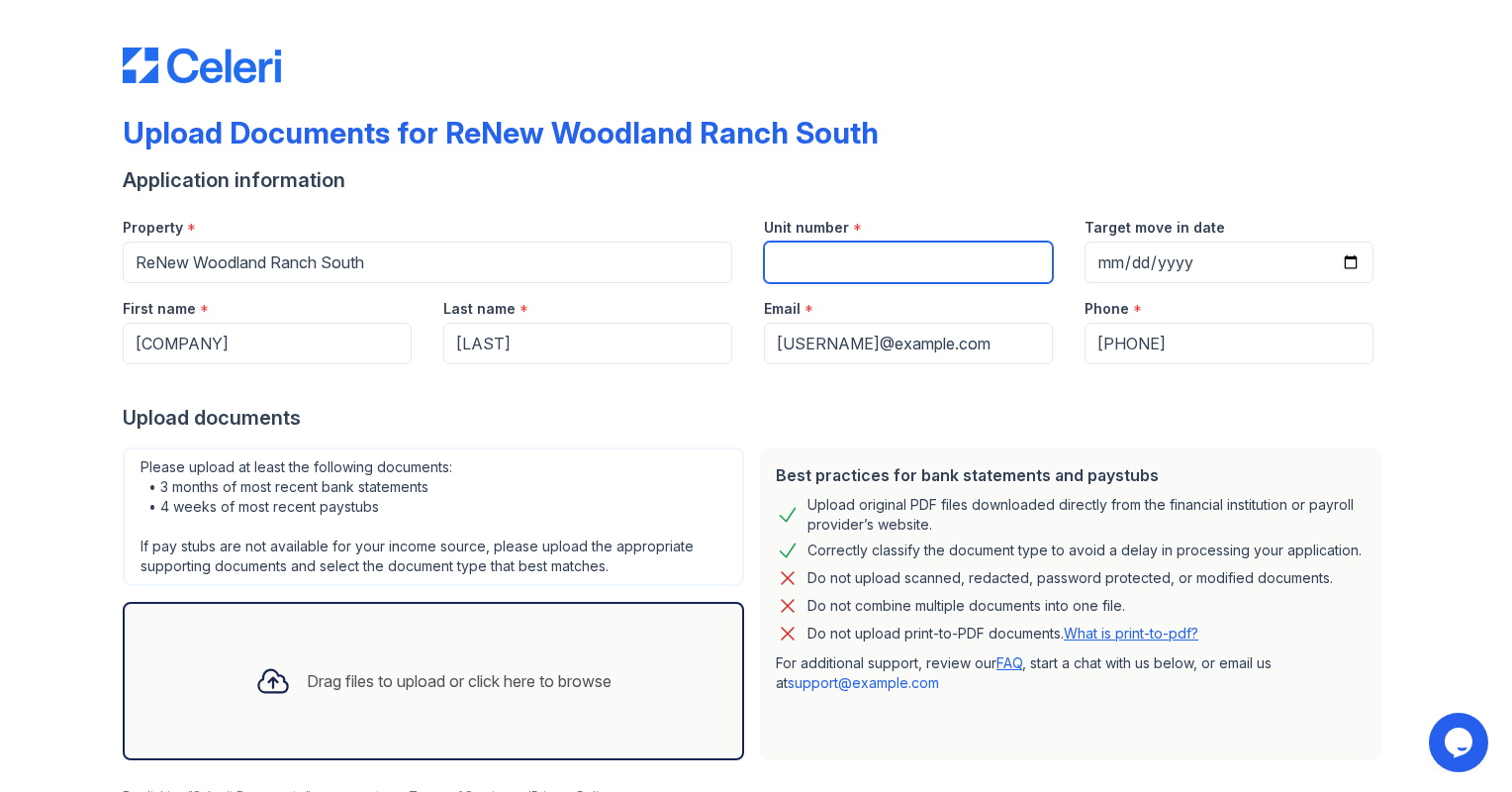 click on "Unit number" at bounding box center [908, 262] 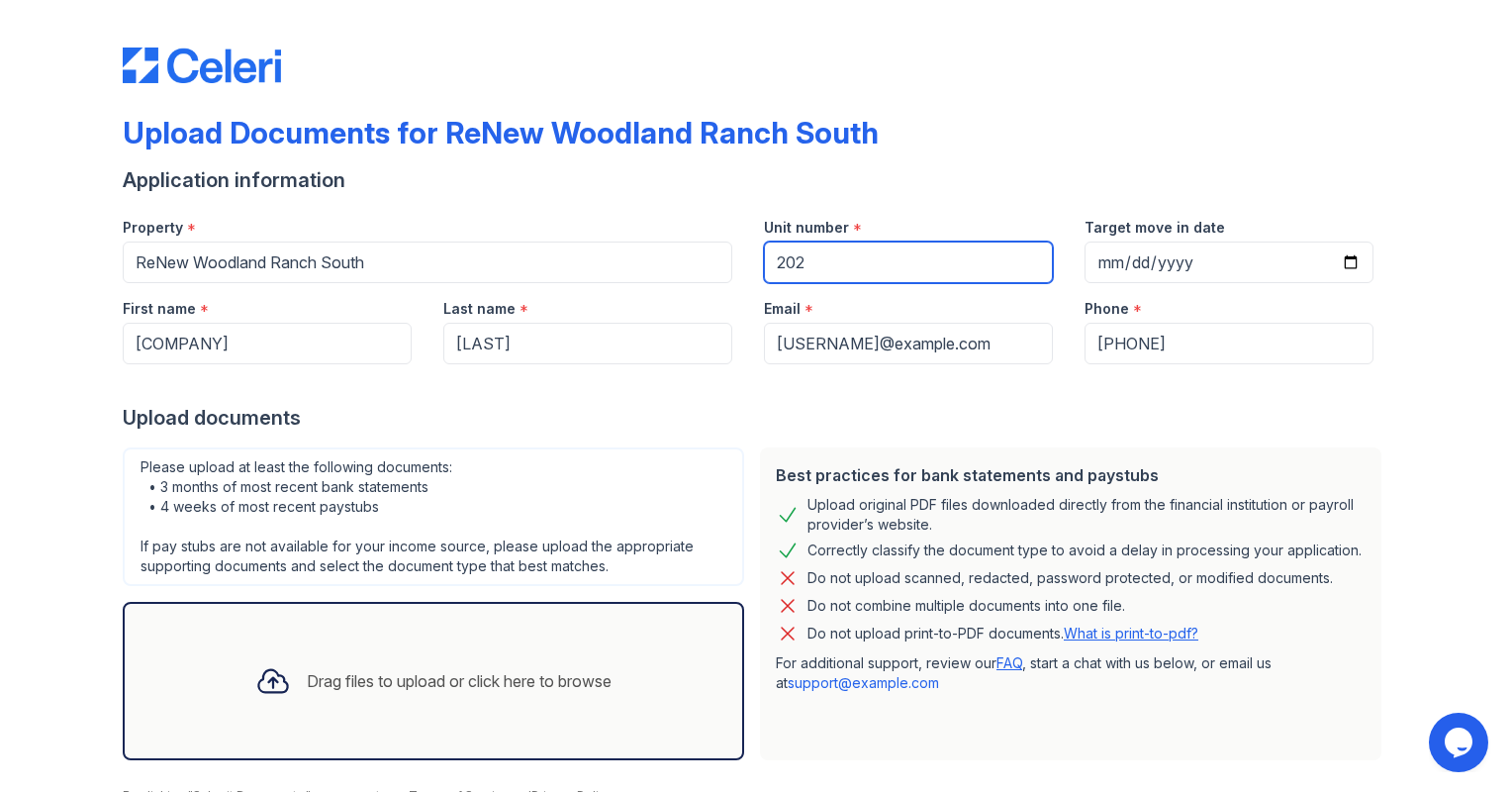 type on "202" 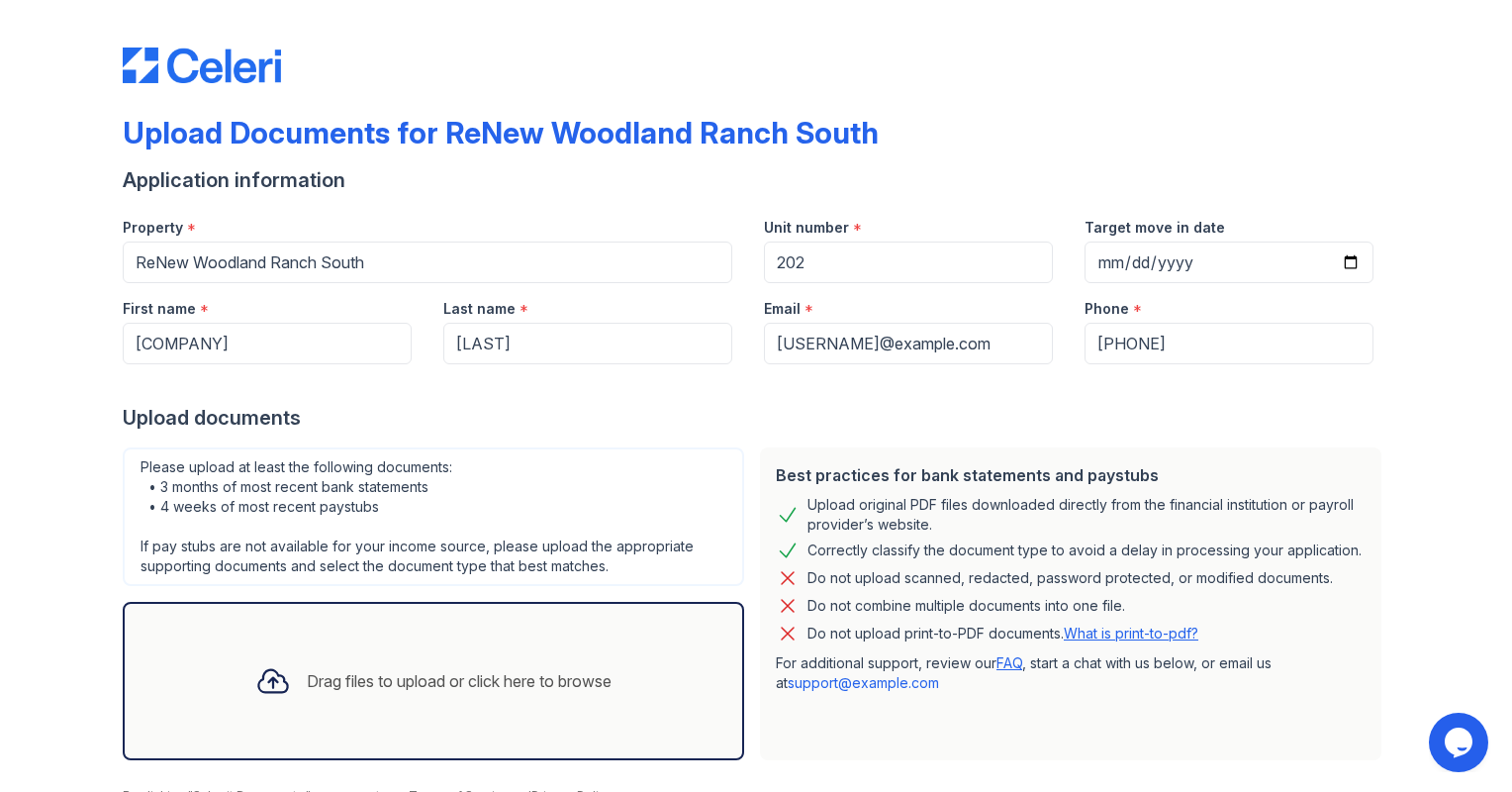 click on "Upload documents" at bounding box center (756, 418) 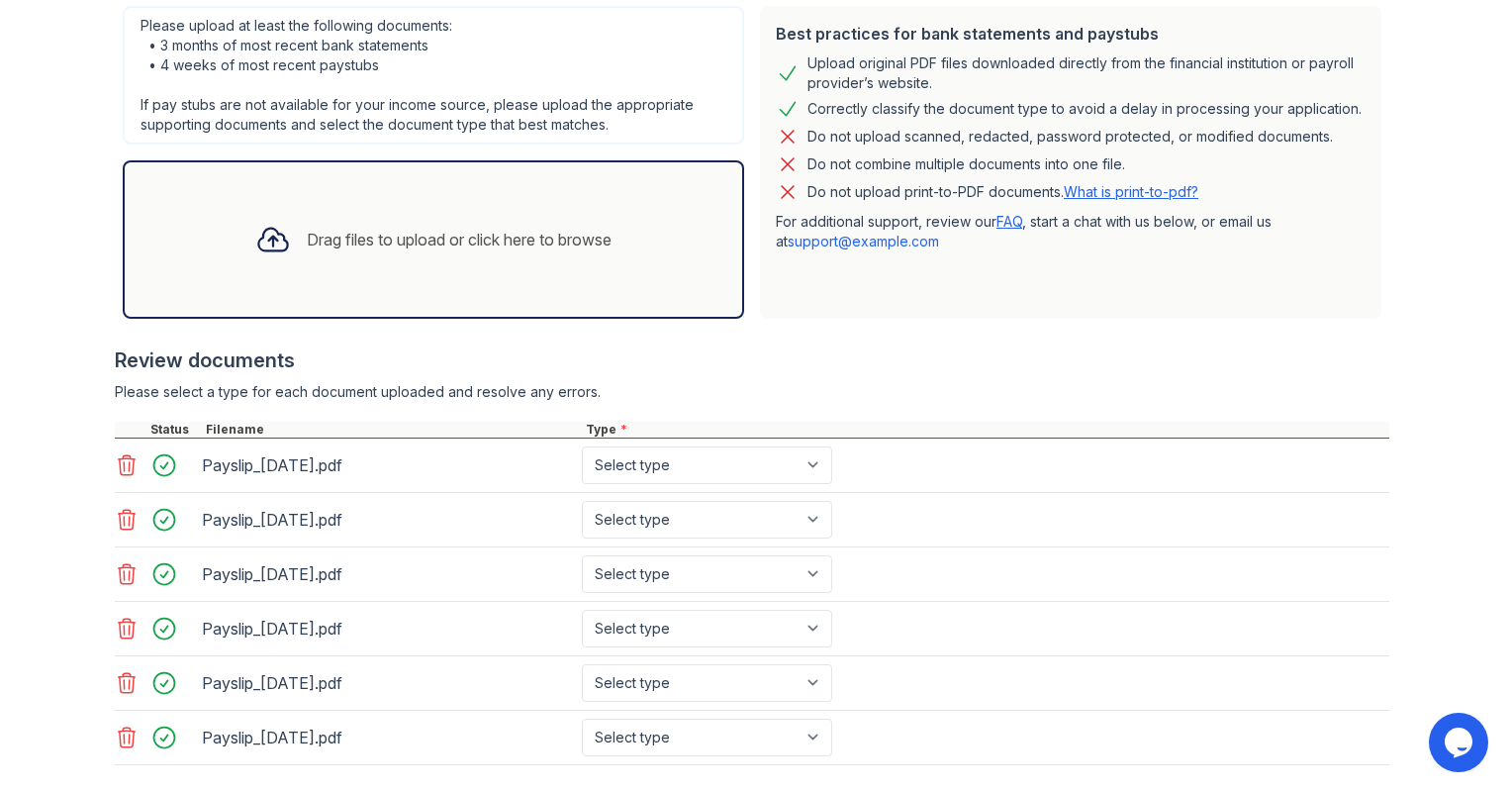 scroll, scrollTop: 544, scrollLeft: 0, axis: vertical 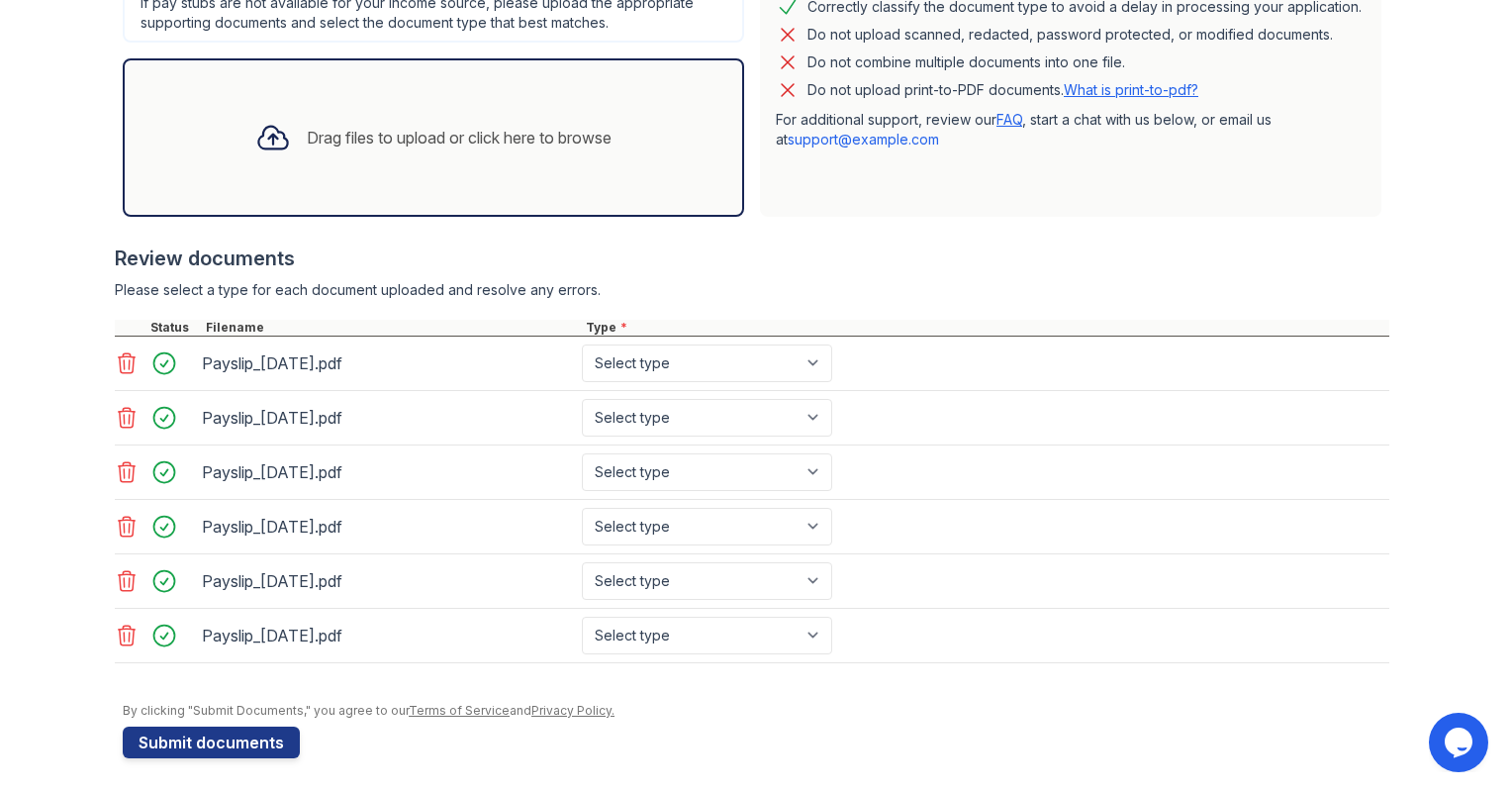 click 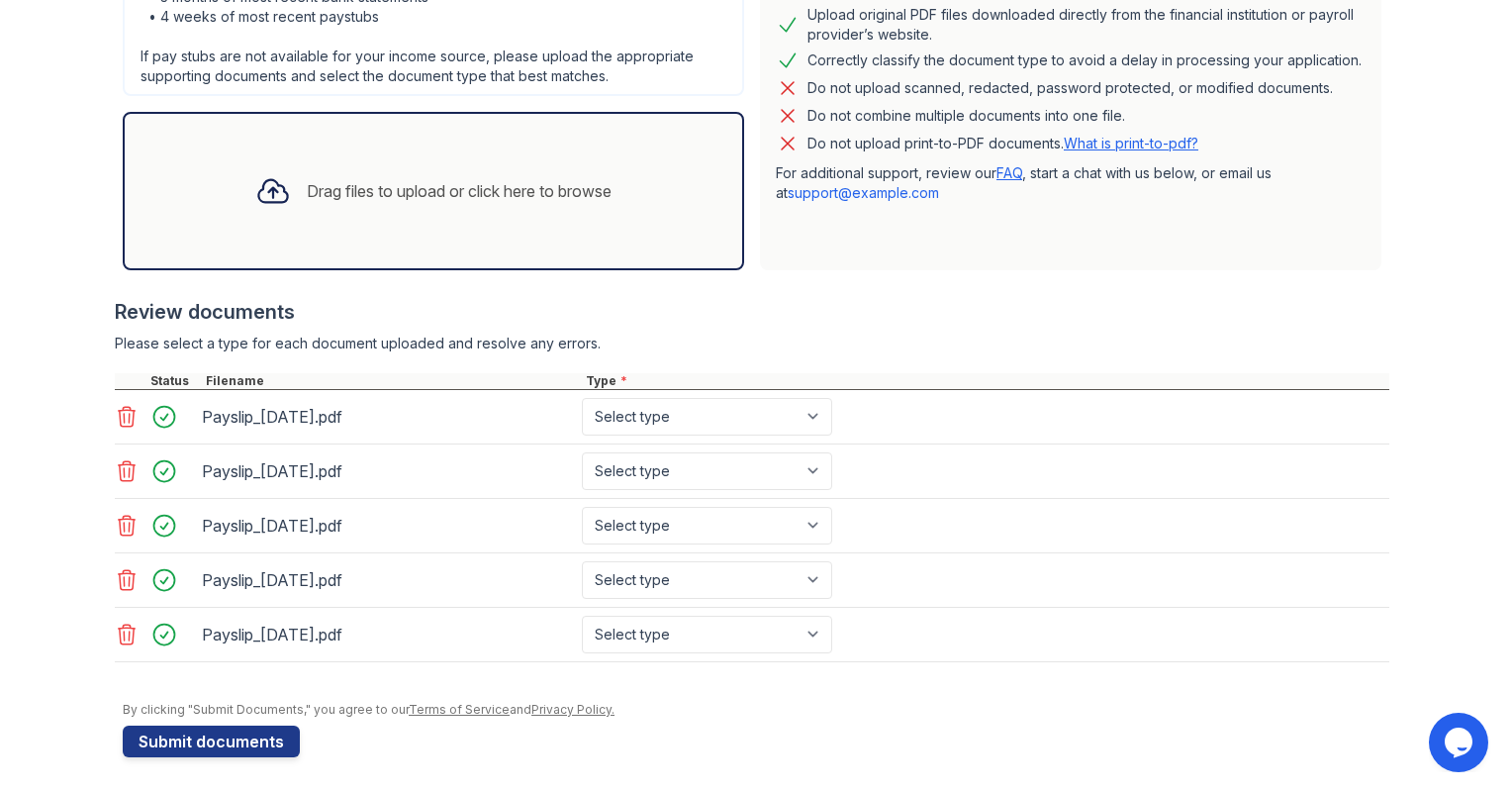 click 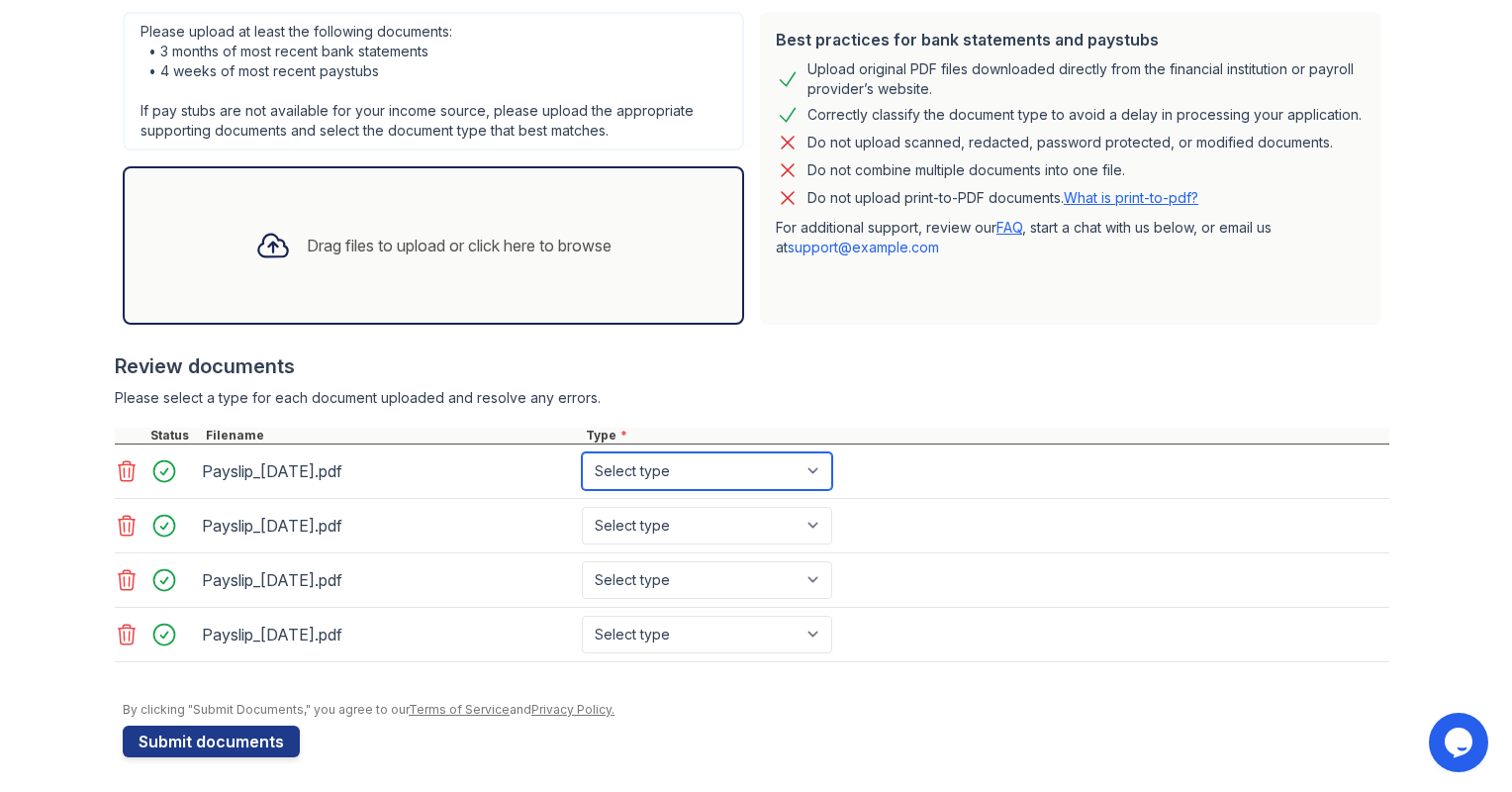 click on "Select type
Paystub
Bank Statement
Offer Letter
Tax Documents
Benefit Award Letter
Investment Account Statement
Other" at bounding box center (707, 471) 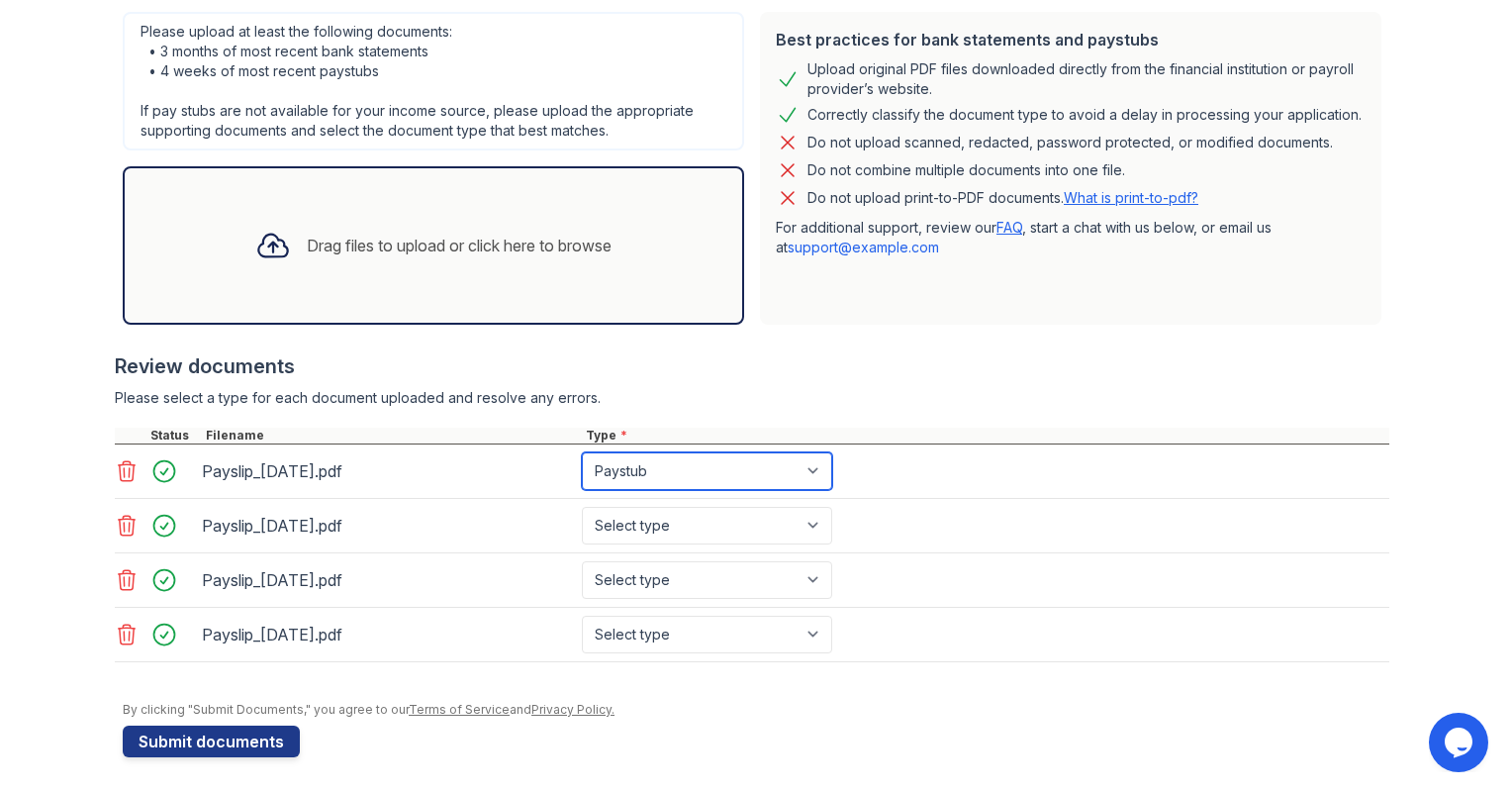 click on "Select type
Paystub
Bank Statement
Offer Letter
Tax Documents
Benefit Award Letter
Investment Account Statement
Other" at bounding box center (707, 471) 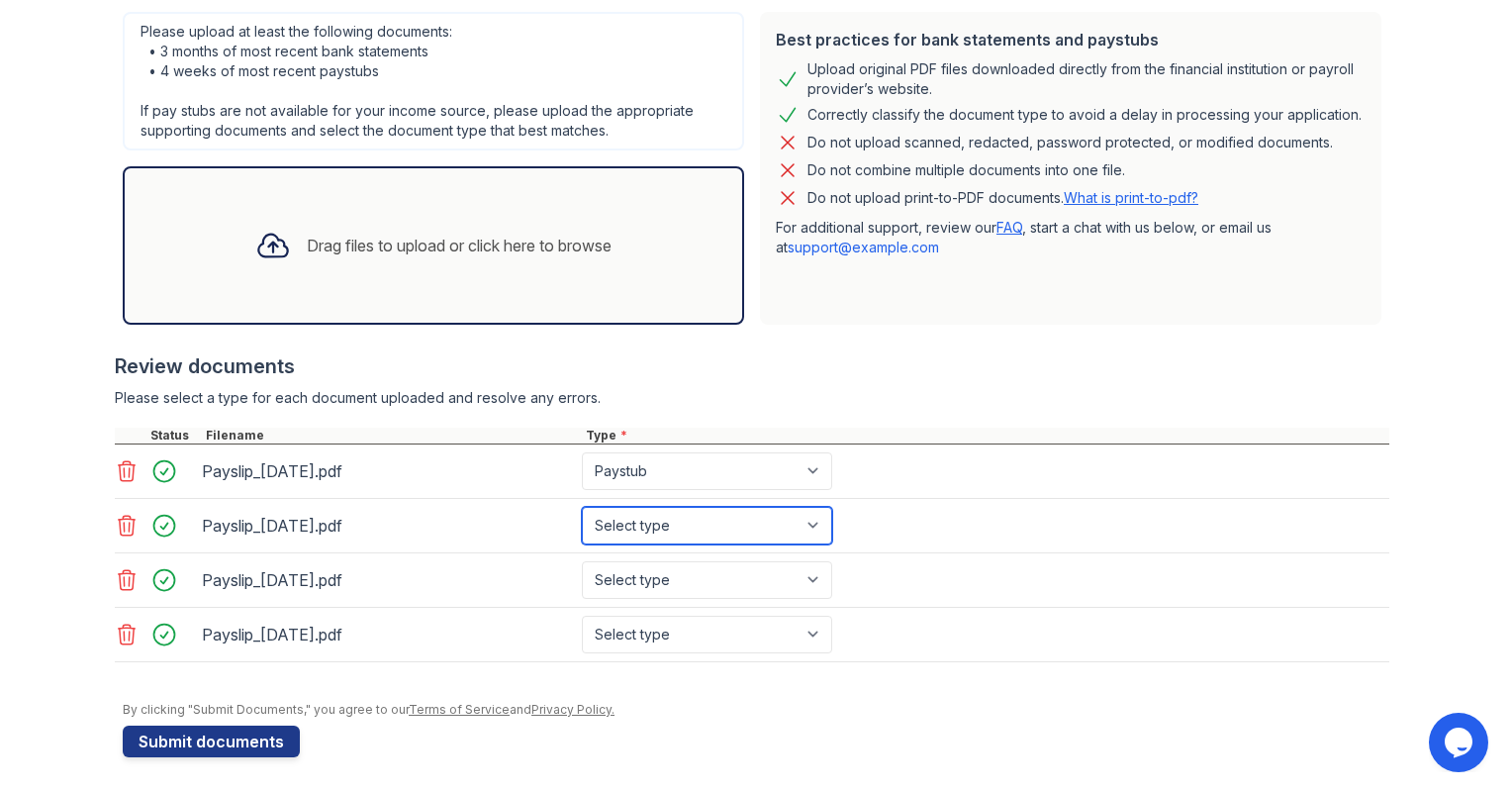 click on "Select type
Paystub
Bank Statement
Offer Letter
Tax Documents
Benefit Award Letter
Investment Account Statement
Other" at bounding box center [707, 526] 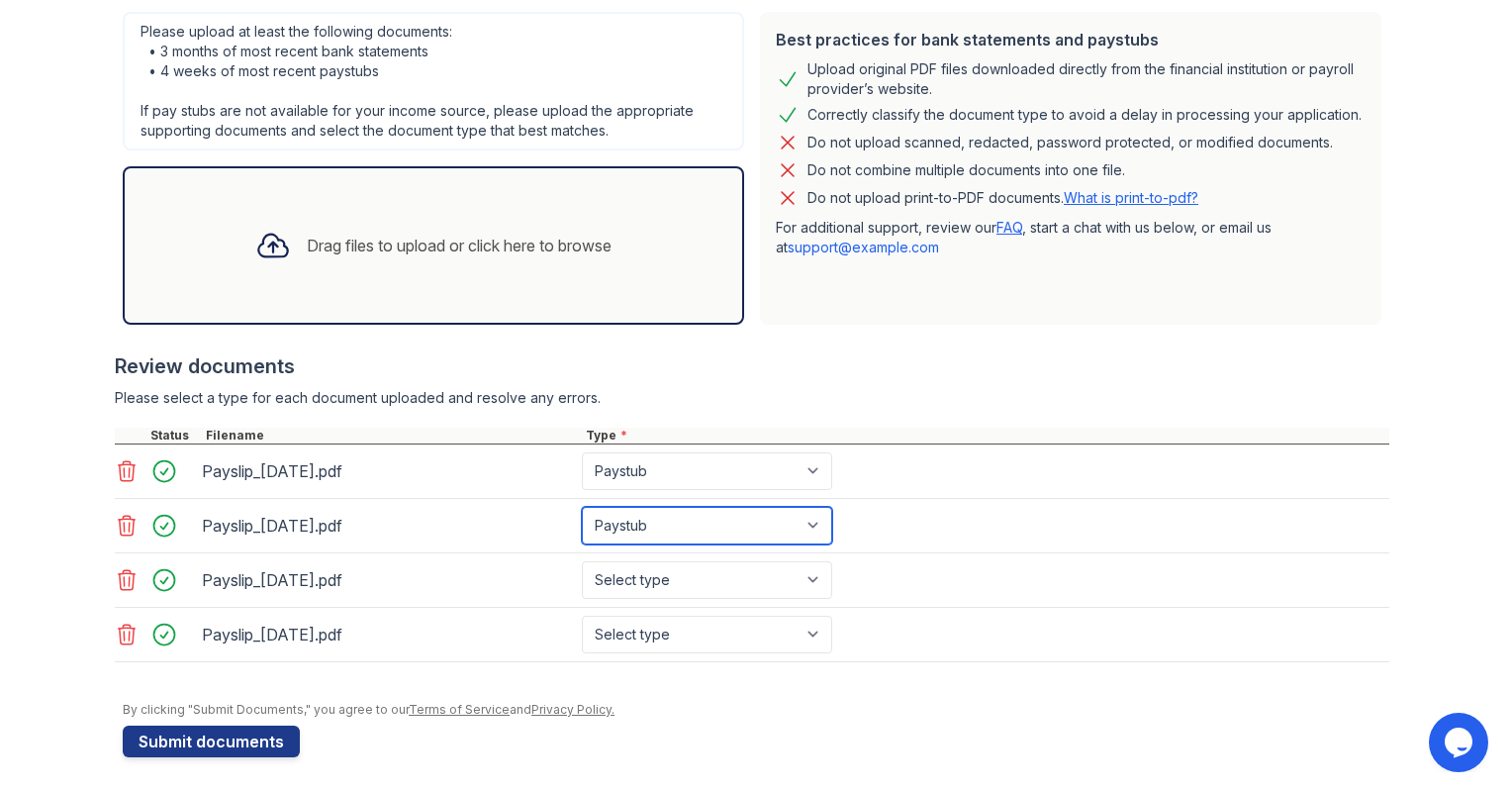 click on "Select type
Paystub
Bank Statement
Offer Letter
Tax Documents
Benefit Award Letter
Investment Account Statement
Other" at bounding box center (707, 526) 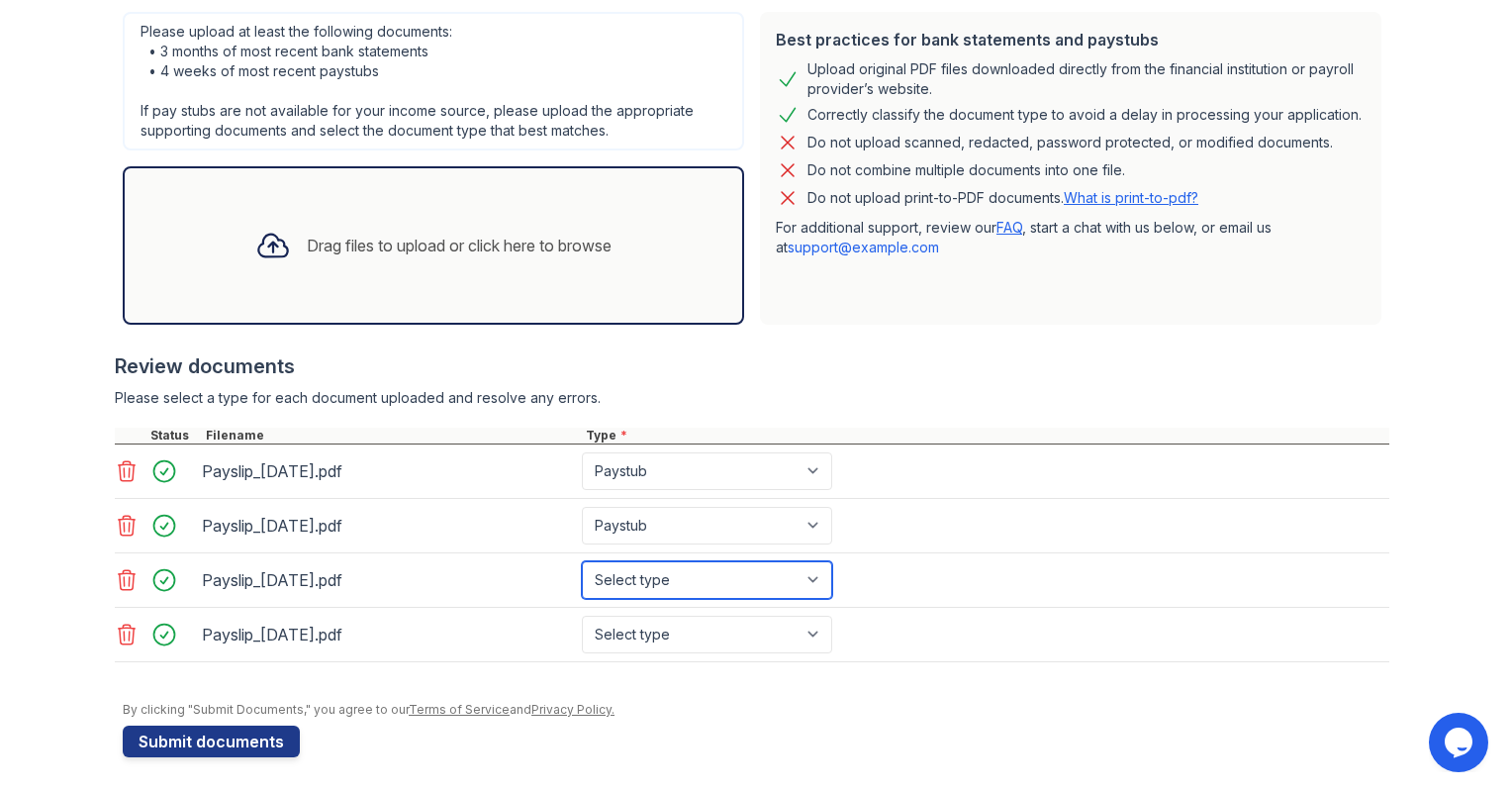 click on "Select type
Paystub
Bank Statement
Offer Letter
Tax Documents
Benefit Award Letter
Investment Account Statement
Other" at bounding box center [707, 580] 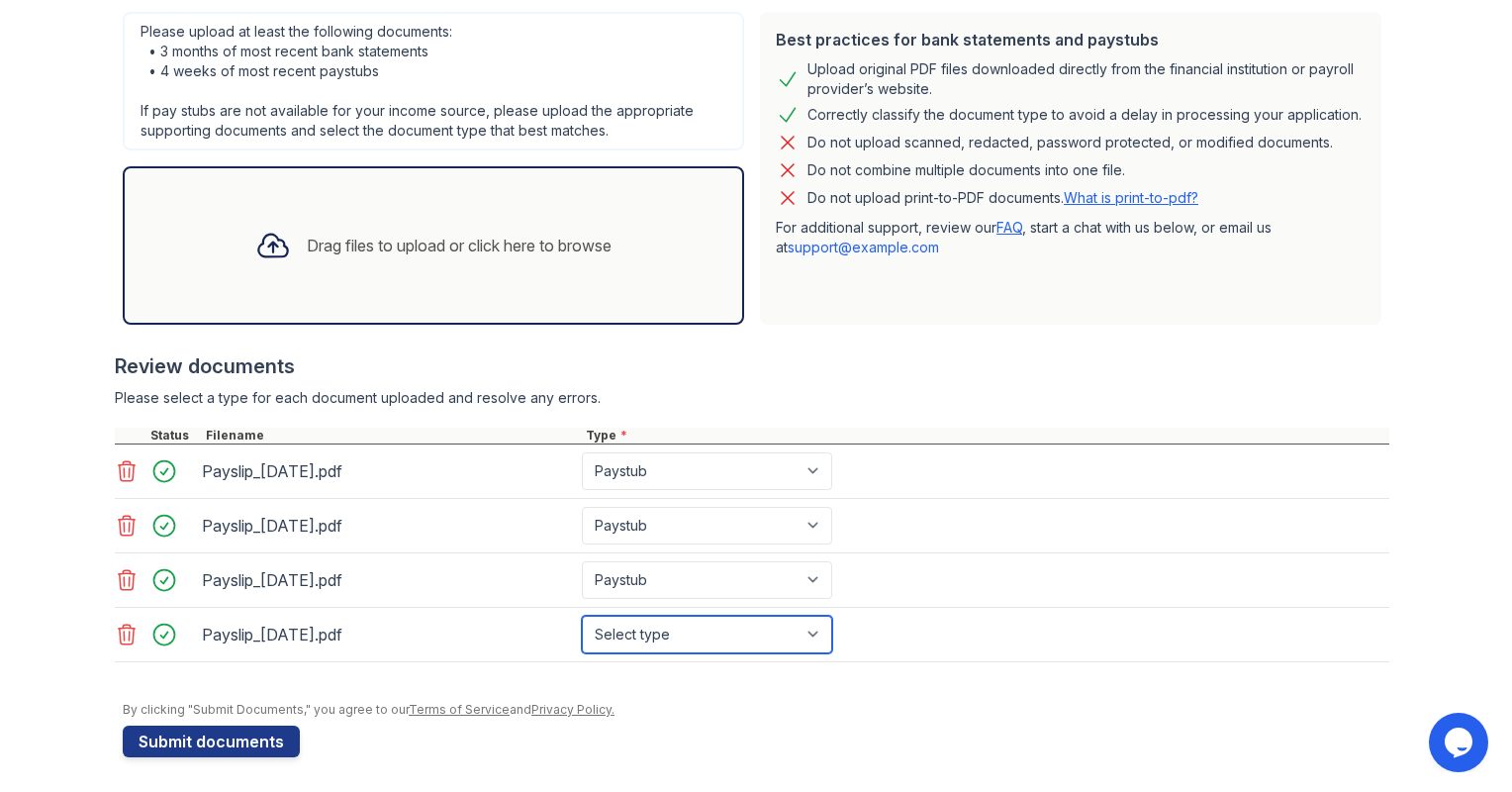 click on "Select type
Paystub
Bank Statement
Offer Letter
Tax Documents
Benefit Award Letter
Investment Account Statement
Other" at bounding box center [707, 635] 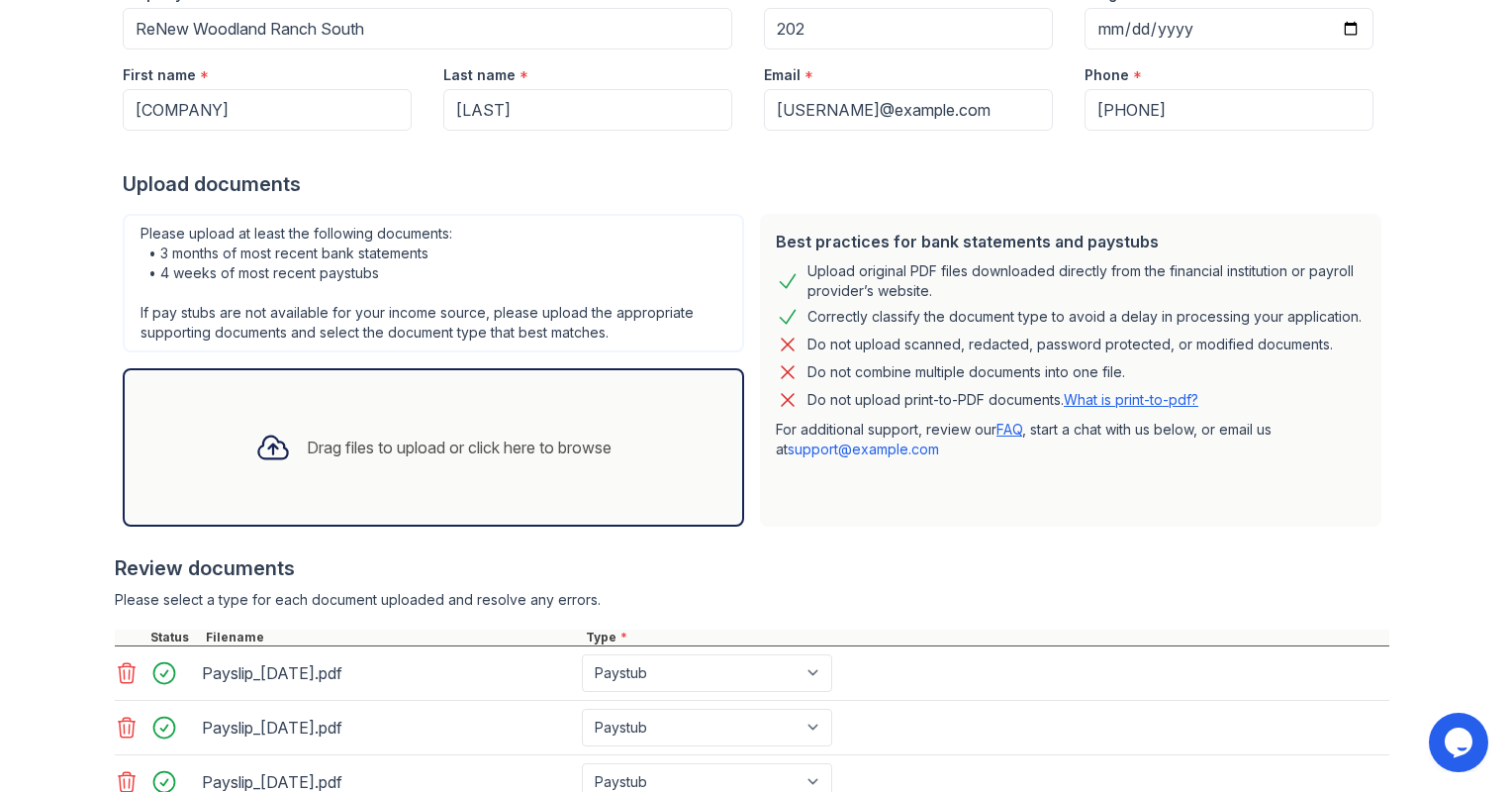scroll, scrollTop: 221, scrollLeft: 0, axis: vertical 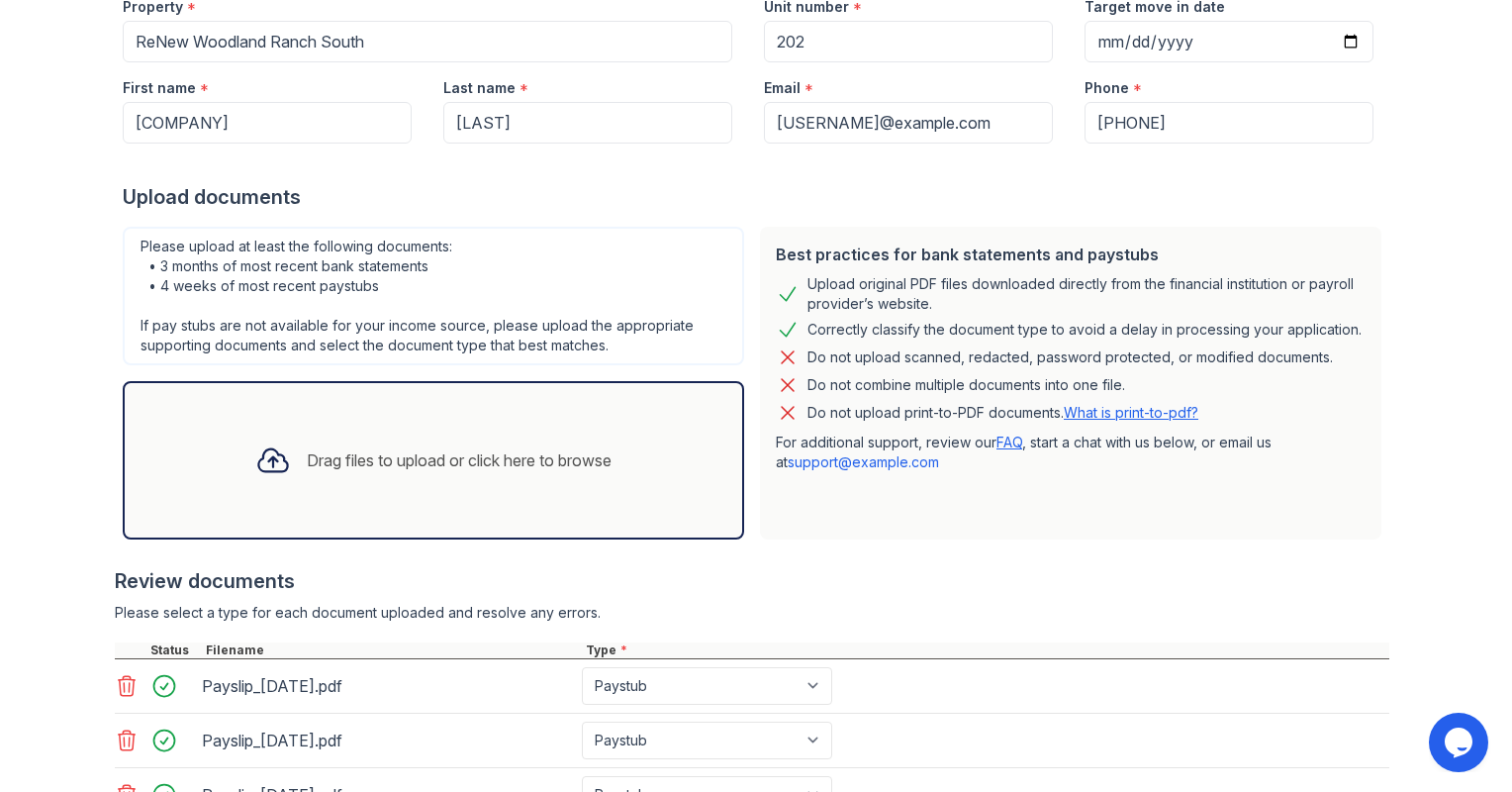 click on "Upload Documents for
ReNew Woodland Ranch South
Application information
Property
*
ReNew Woodland Ranch South
Unit number
*
202
Target move in date
First name
*
[FIRST]
Last name
*
[LAST]
Email
*
[USERNAME]@example.com
Phone
*
[PHONE]
Upload documents
Best practices for bank statements and paystubs
Upload original PDF files downloaded directly from the financial institution or payroll provider’s website.
Correctly classify the document type to avoid a delay in processing your application.
Do not upload scanned, redacted, password protected, or modified documents.
Do not combine multiple documents into one file.
Do not upload print-to-PDF documents.
What is print-to-pdf?
FAQ support@example.com" at bounding box center [756, 395] 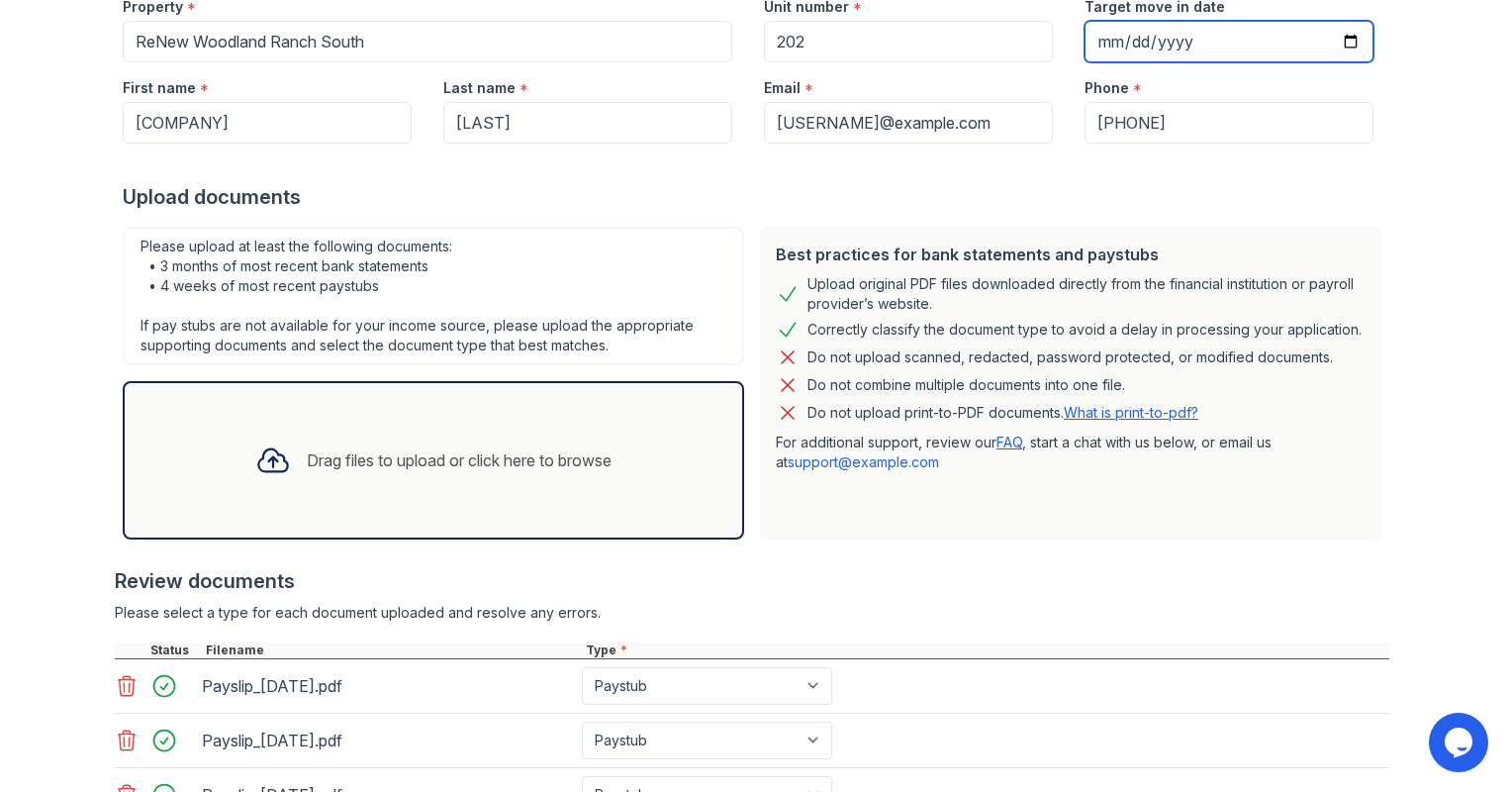 click on "Target move in date" at bounding box center (1229, 42) 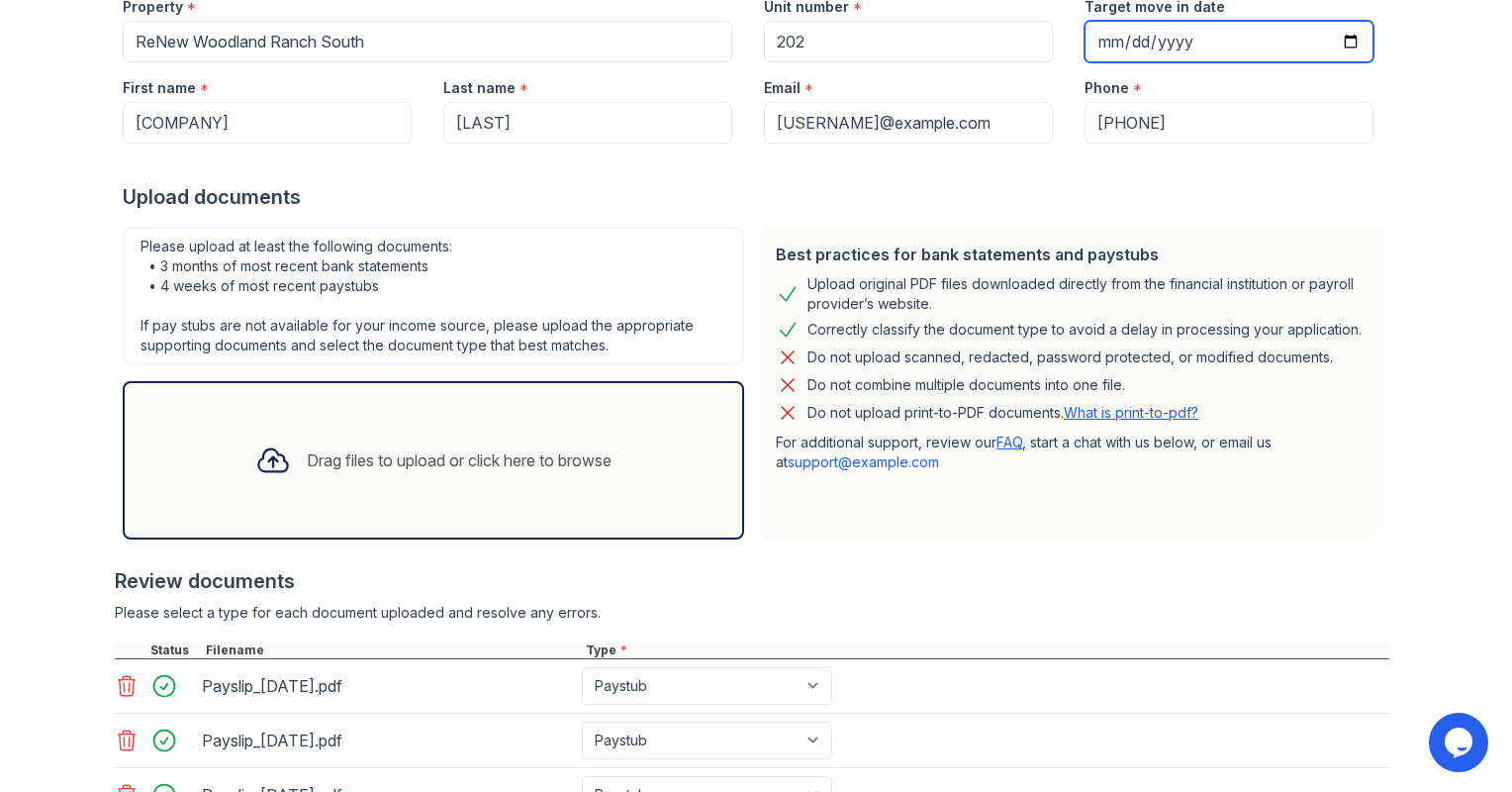 scroll, scrollTop: 436, scrollLeft: 0, axis: vertical 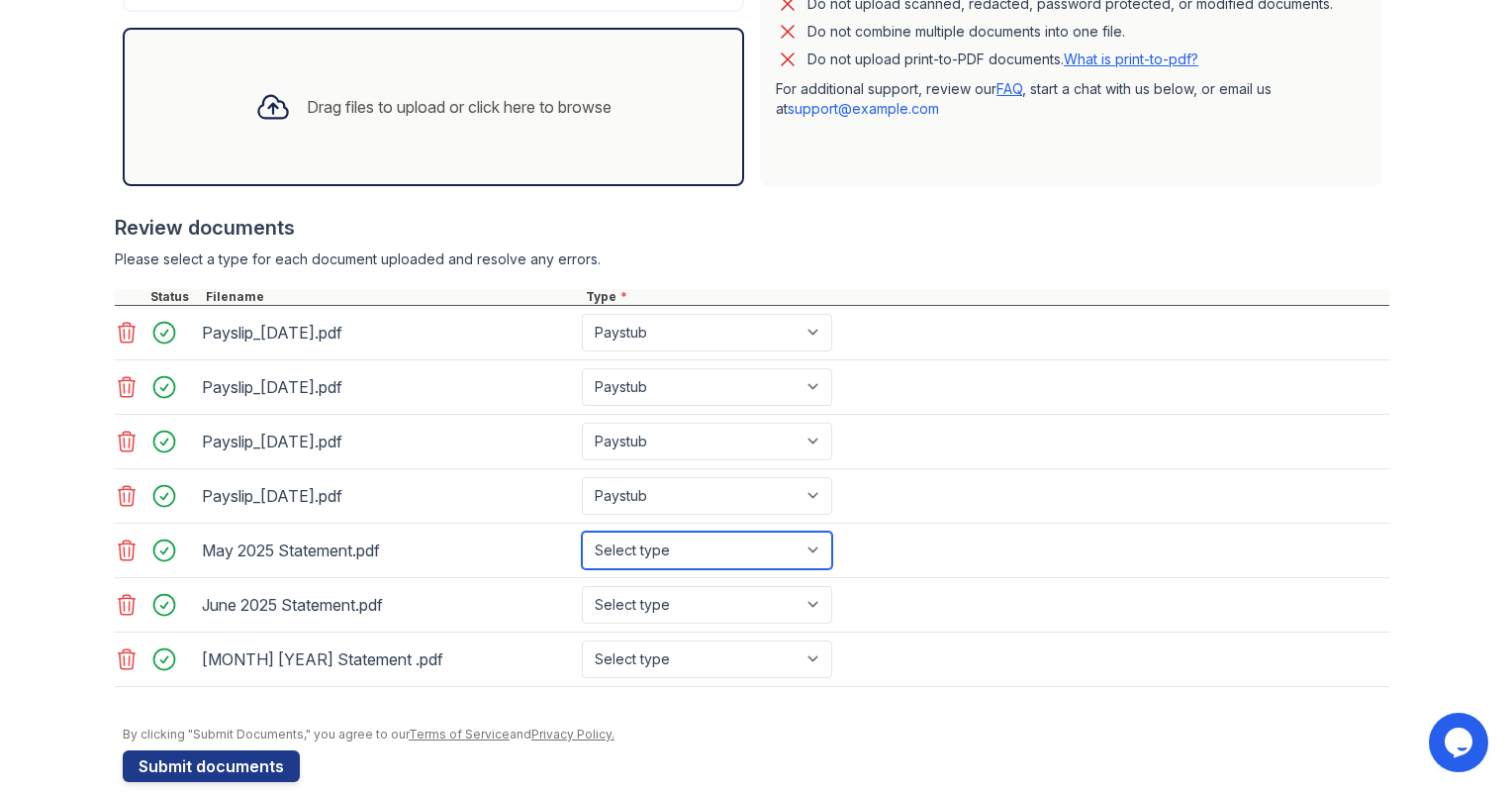 click on "Select type
Paystub
Bank Statement
Offer Letter
Tax Documents
Benefit Award Letter
Investment Account Statement
Other" at bounding box center [707, 550] 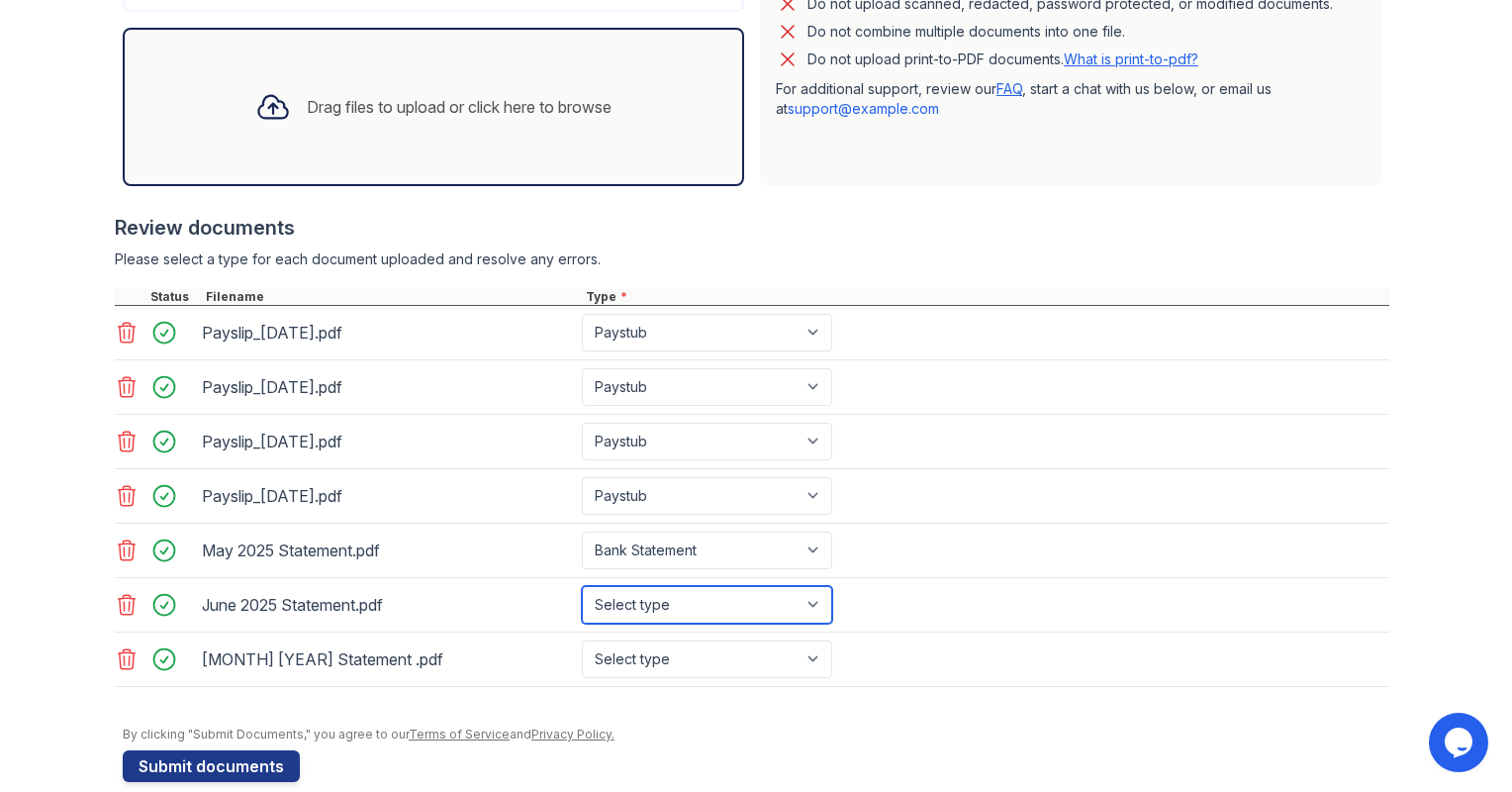 click on "Select type
Paystub
Bank Statement
Offer Letter
Tax Documents
Benefit Award Letter
Investment Account Statement
Other" at bounding box center [707, 605] 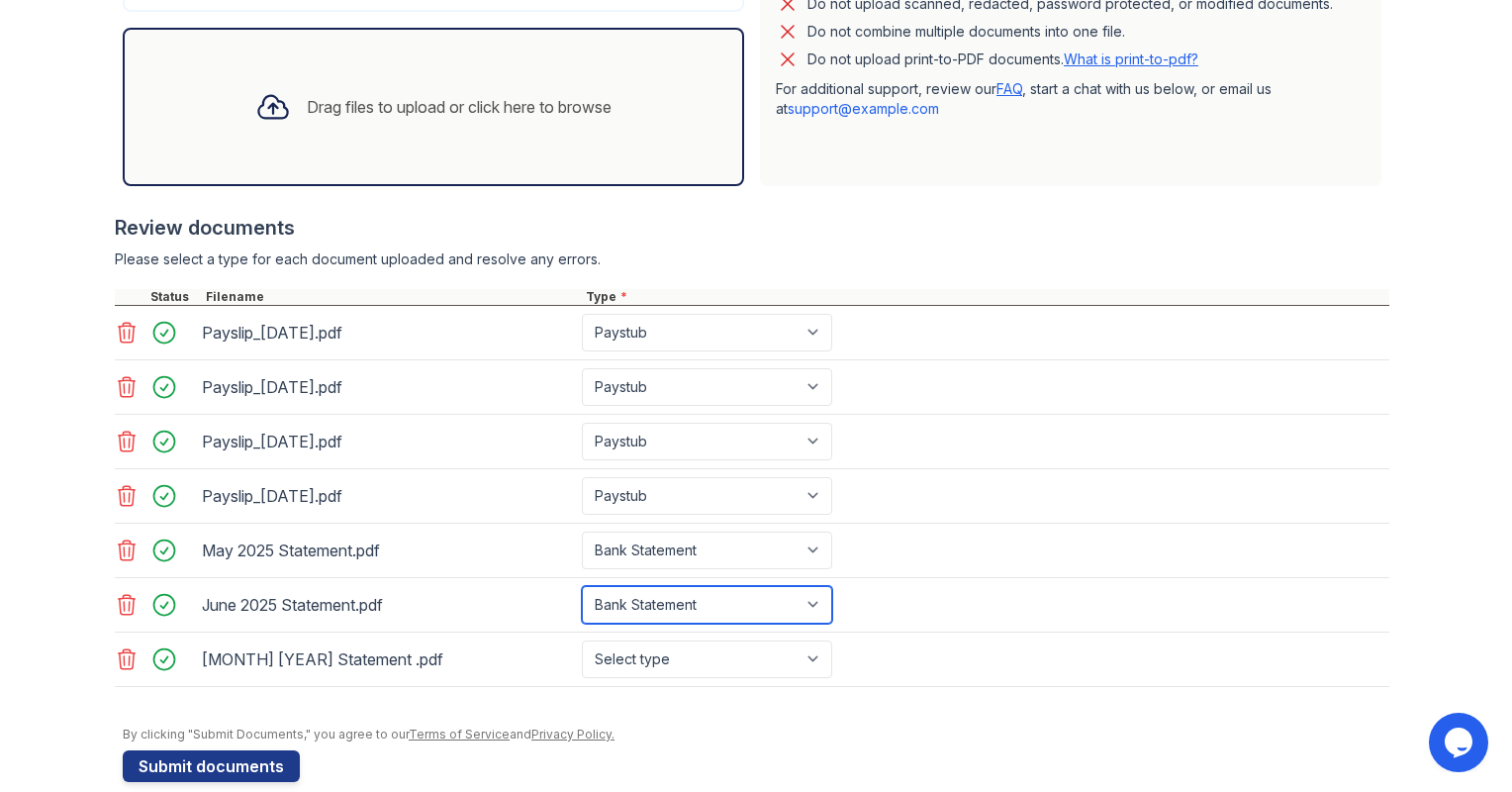 click on "Select type
Paystub
Bank Statement
Offer Letter
Tax Documents
Benefit Award Letter
Investment Account Statement
Other" at bounding box center [707, 605] 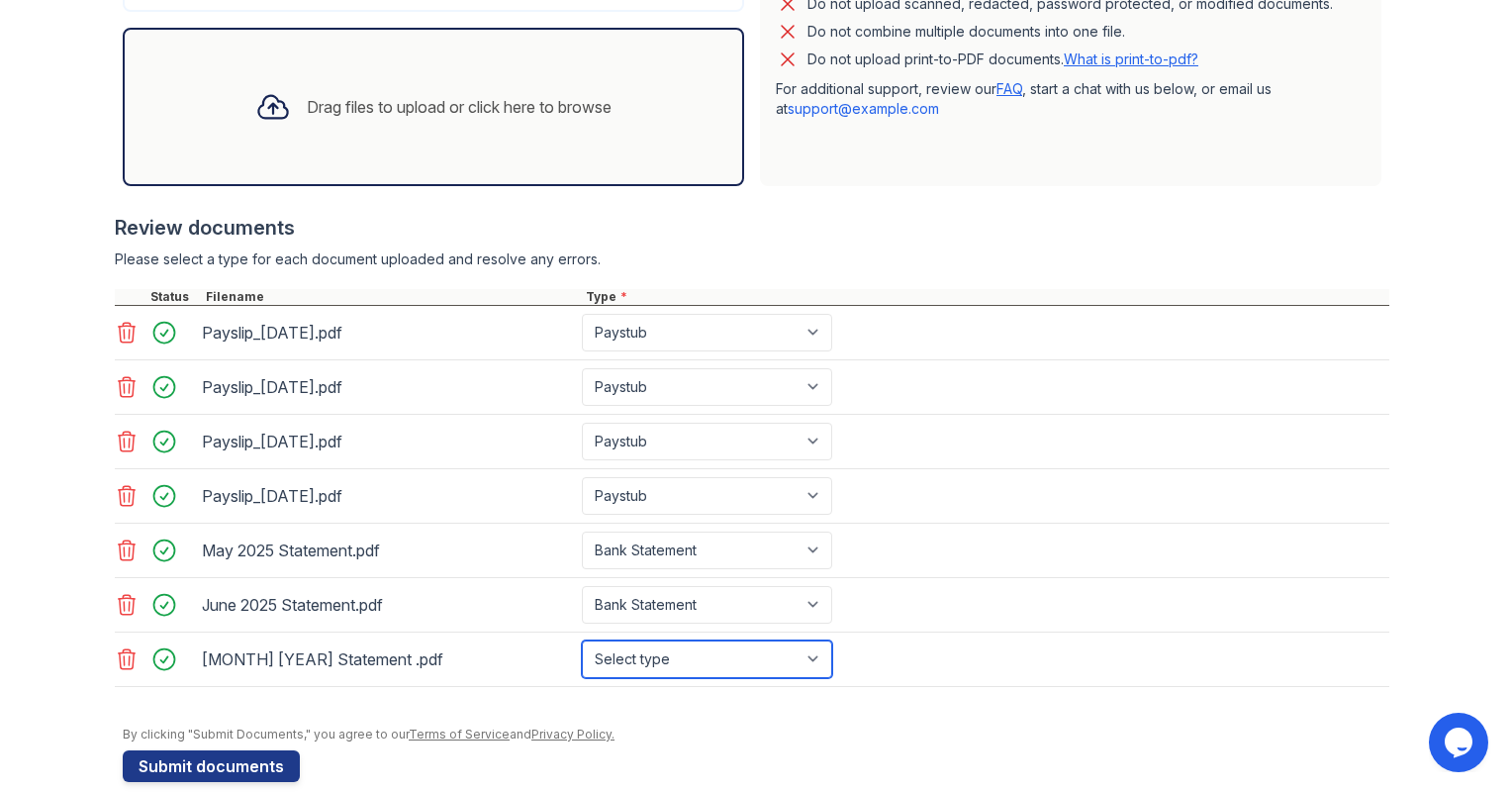 click on "Select type
Paystub
Bank Statement
Offer Letter
Tax Documents
Benefit Award Letter
Investment Account Statement
Other" at bounding box center (707, 659) 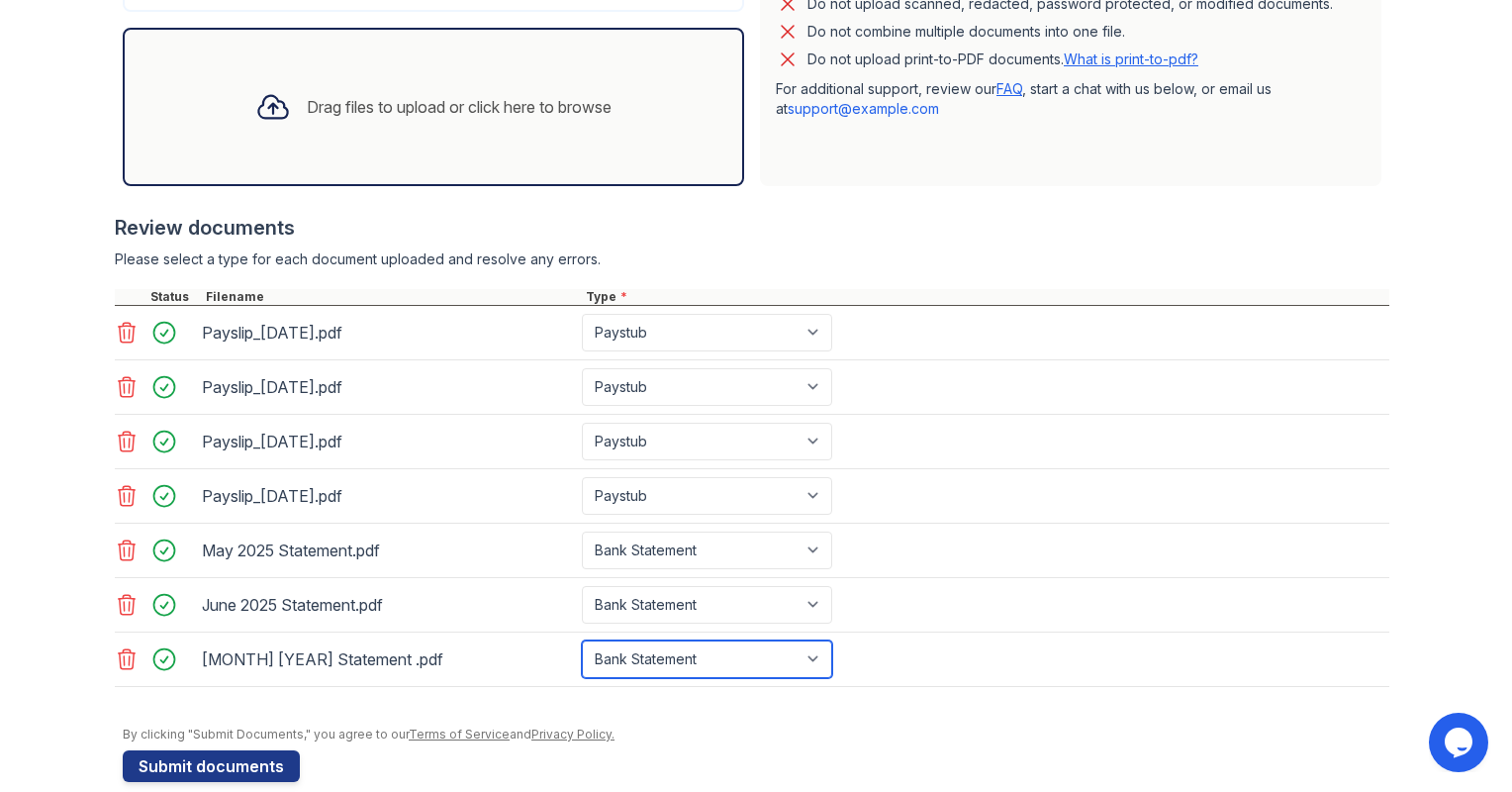 click on "Select type
Paystub
Bank Statement
Offer Letter
Tax Documents
Benefit Award Letter
Investment Account Statement
Other" at bounding box center [707, 659] 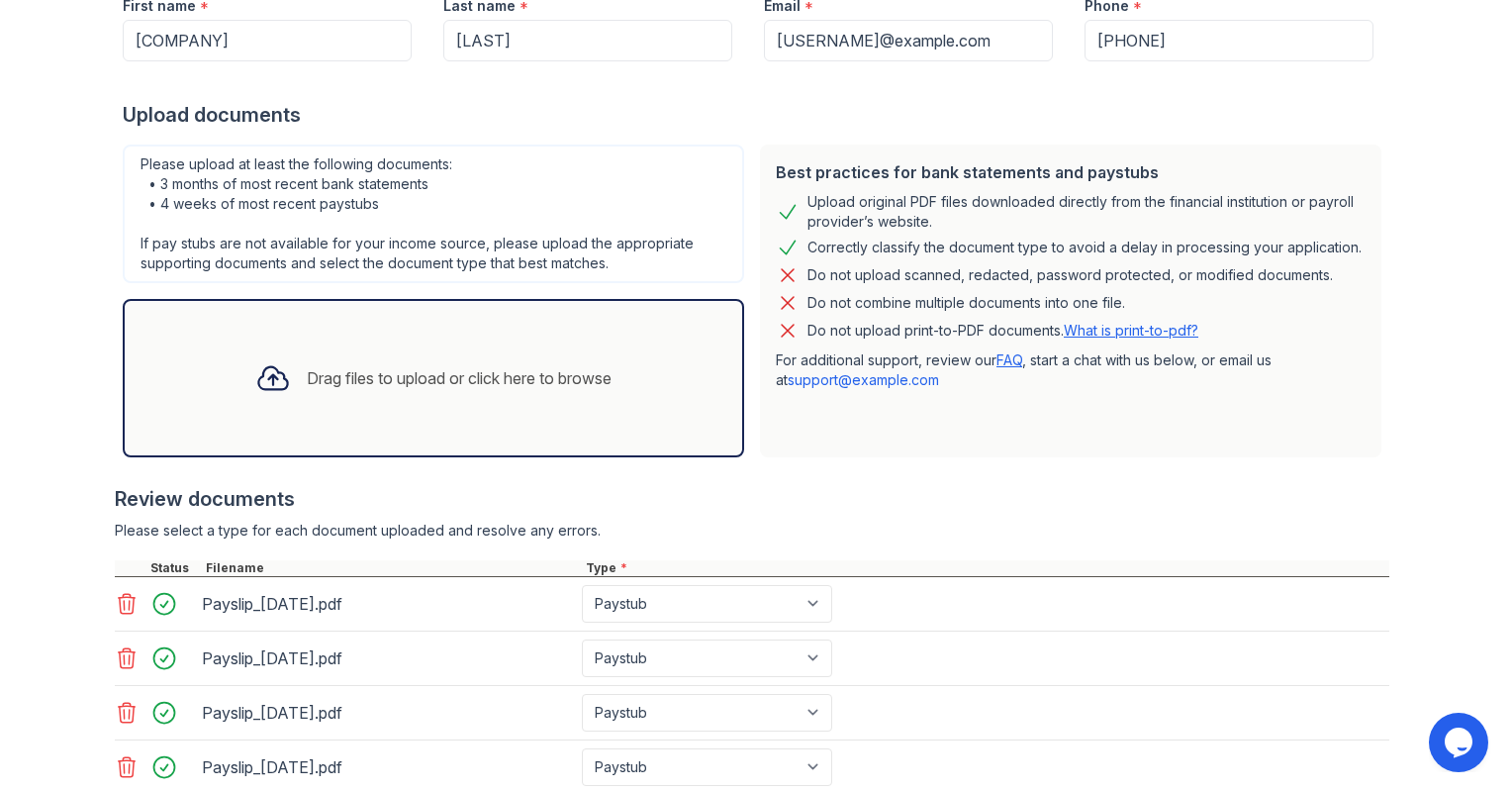 scroll, scrollTop: 299, scrollLeft: 0, axis: vertical 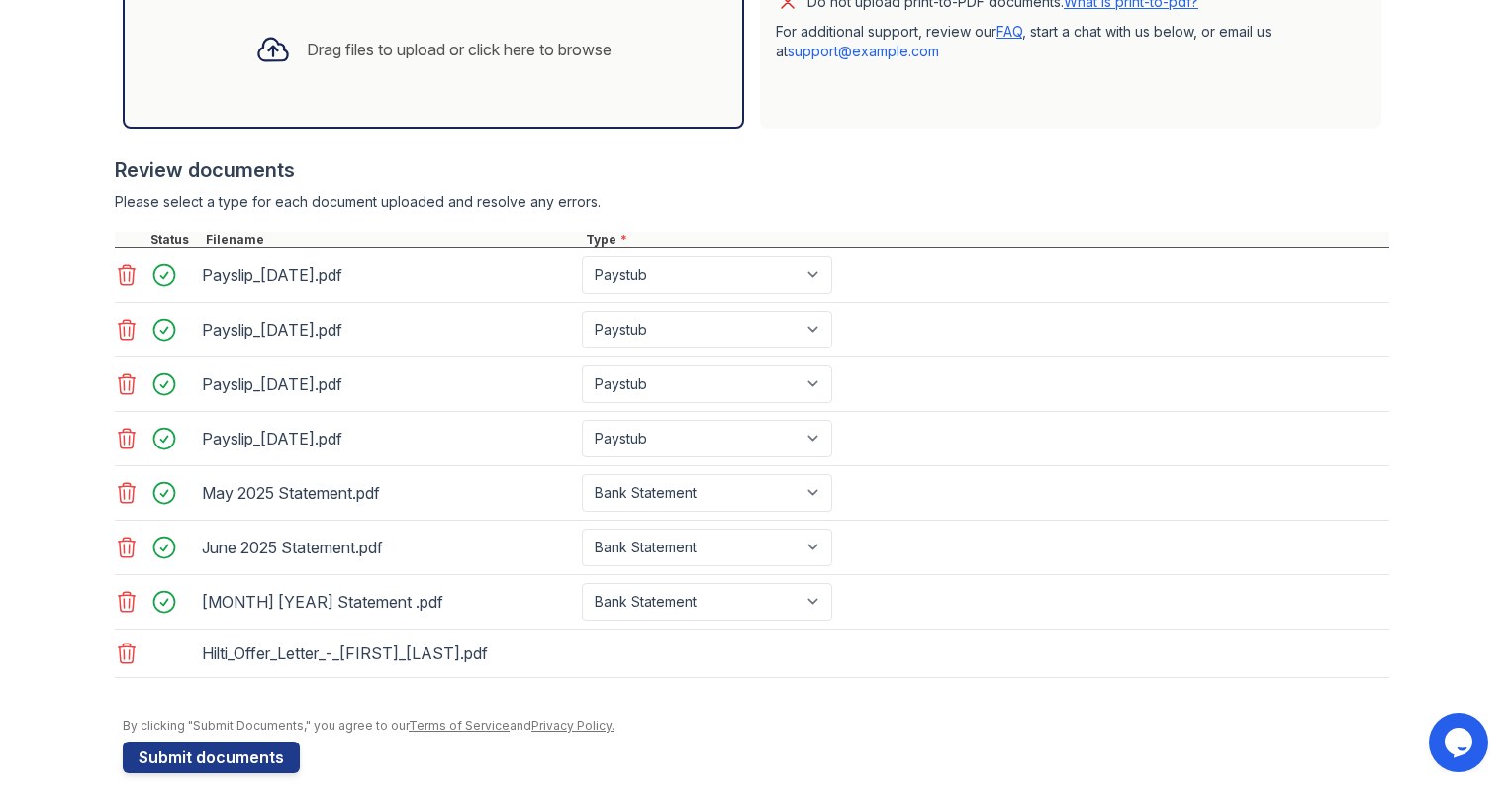click on "Hilti_Offer_Letter_-_[FIRST]_[LAST].pdf" at bounding box center [388, 653] 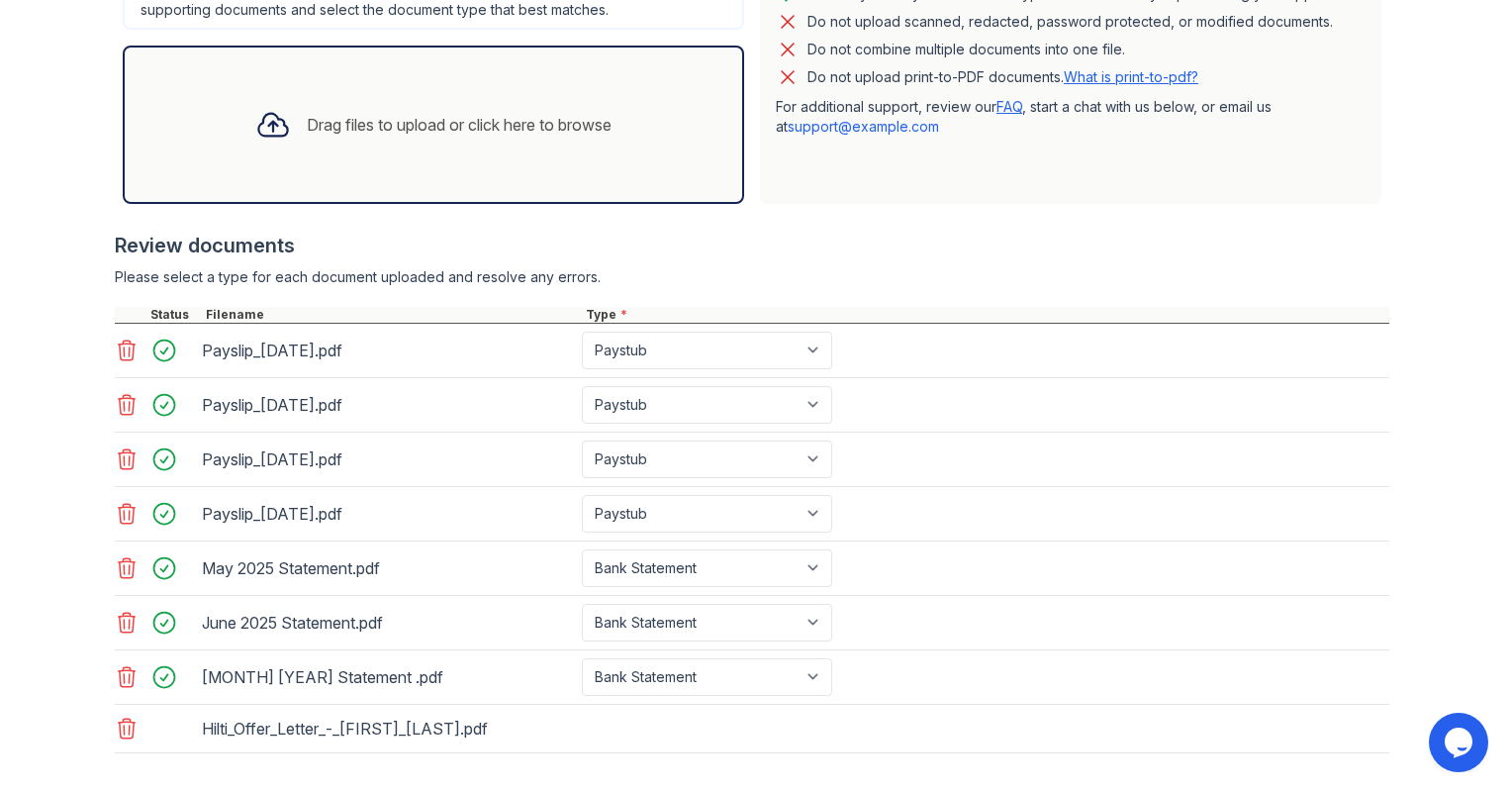 scroll, scrollTop: 645, scrollLeft: 0, axis: vertical 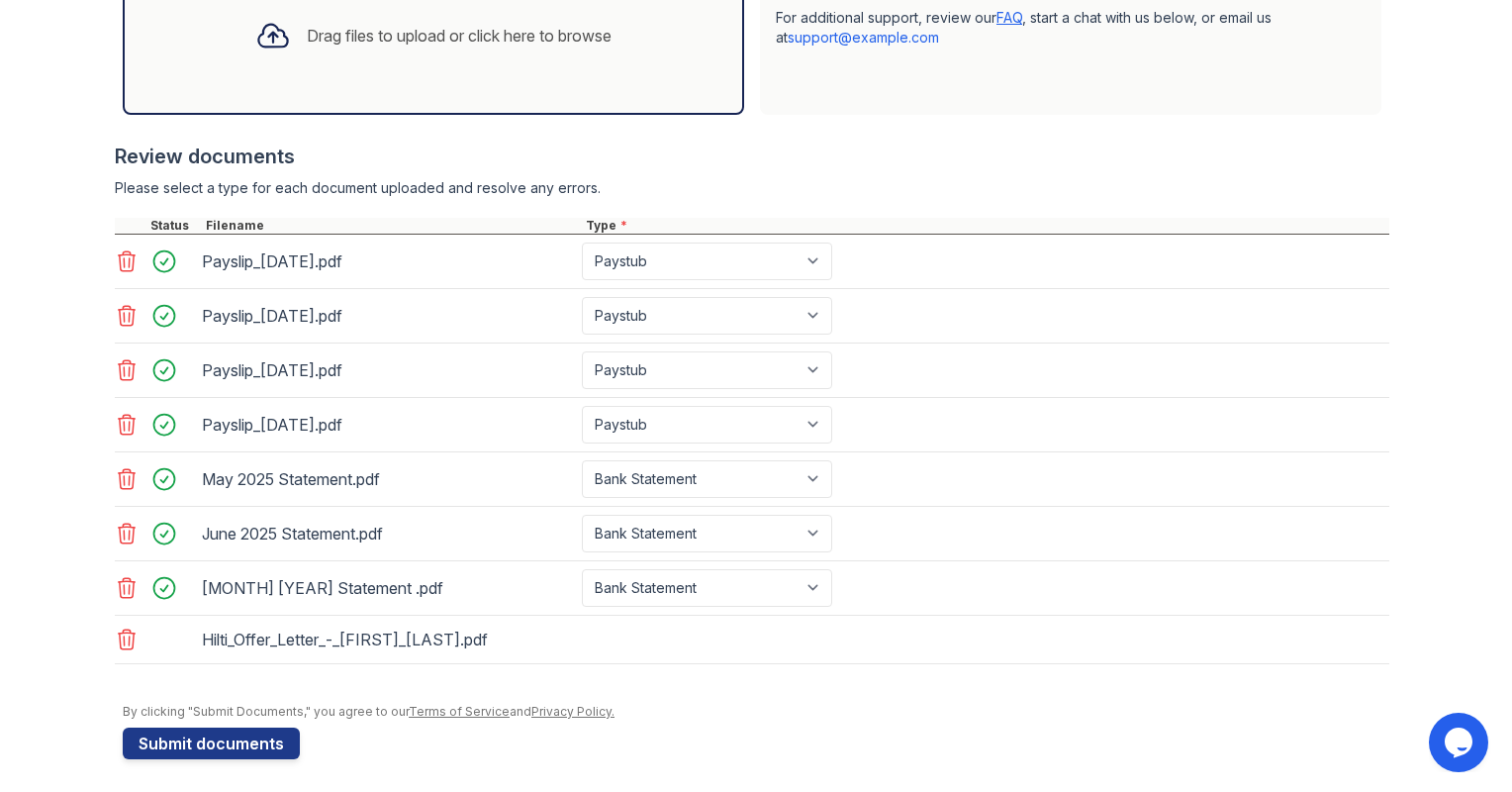 click at bounding box center (752, 674) 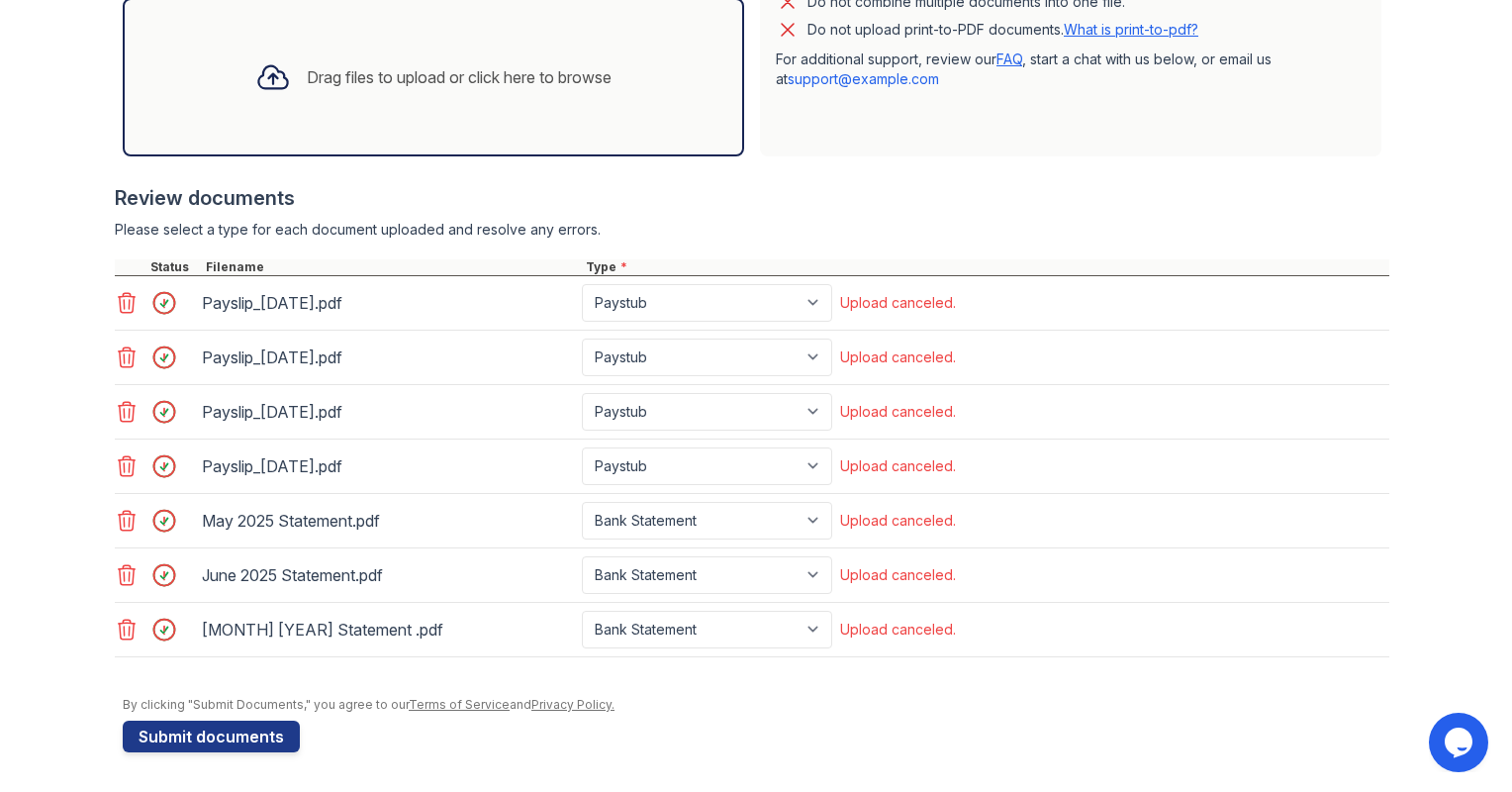 scroll, scrollTop: 598, scrollLeft: 0, axis: vertical 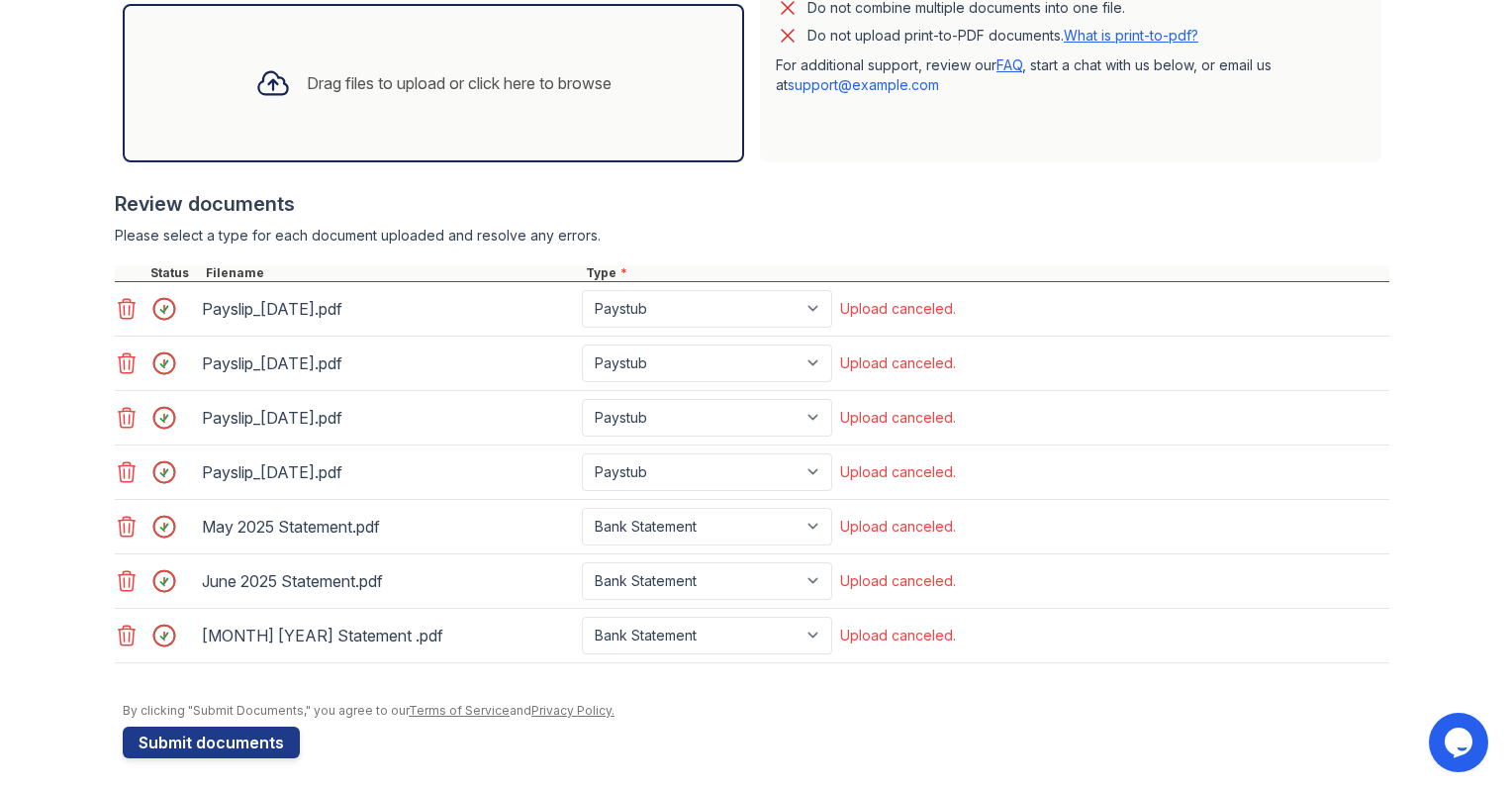 click at bounding box center [170, 309] 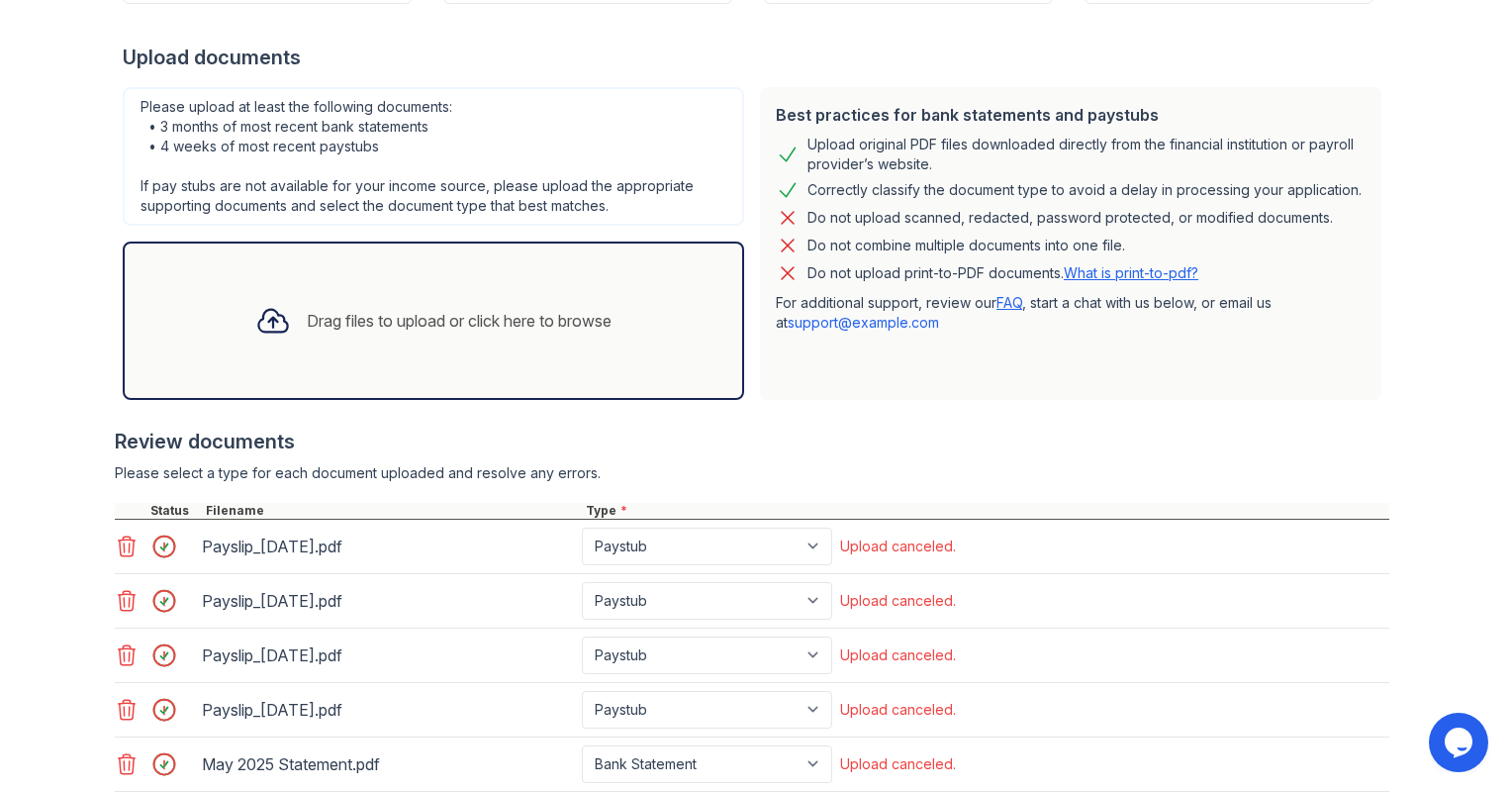 scroll, scrollTop: 360, scrollLeft: 0, axis: vertical 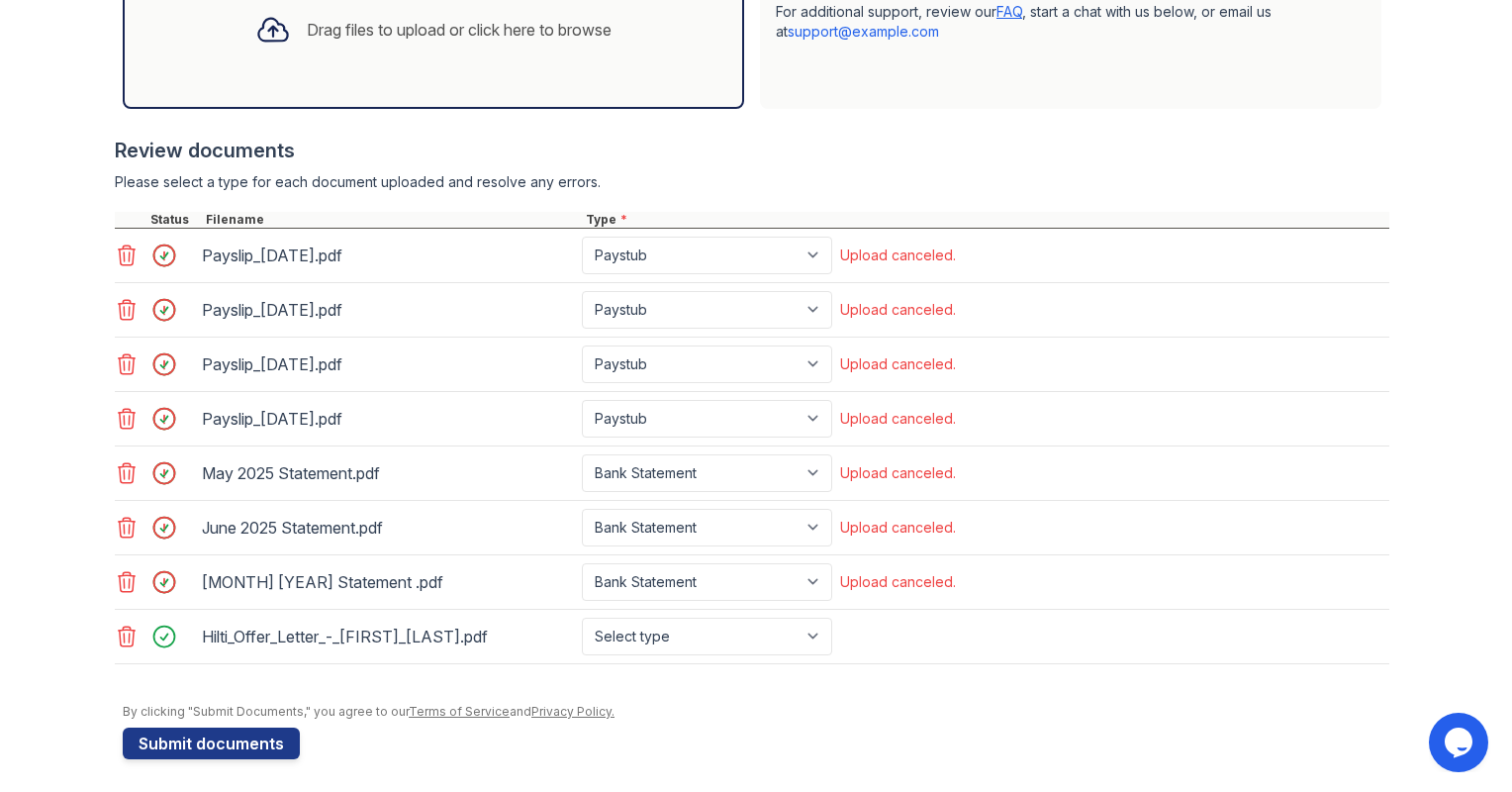 click at bounding box center [170, 255] 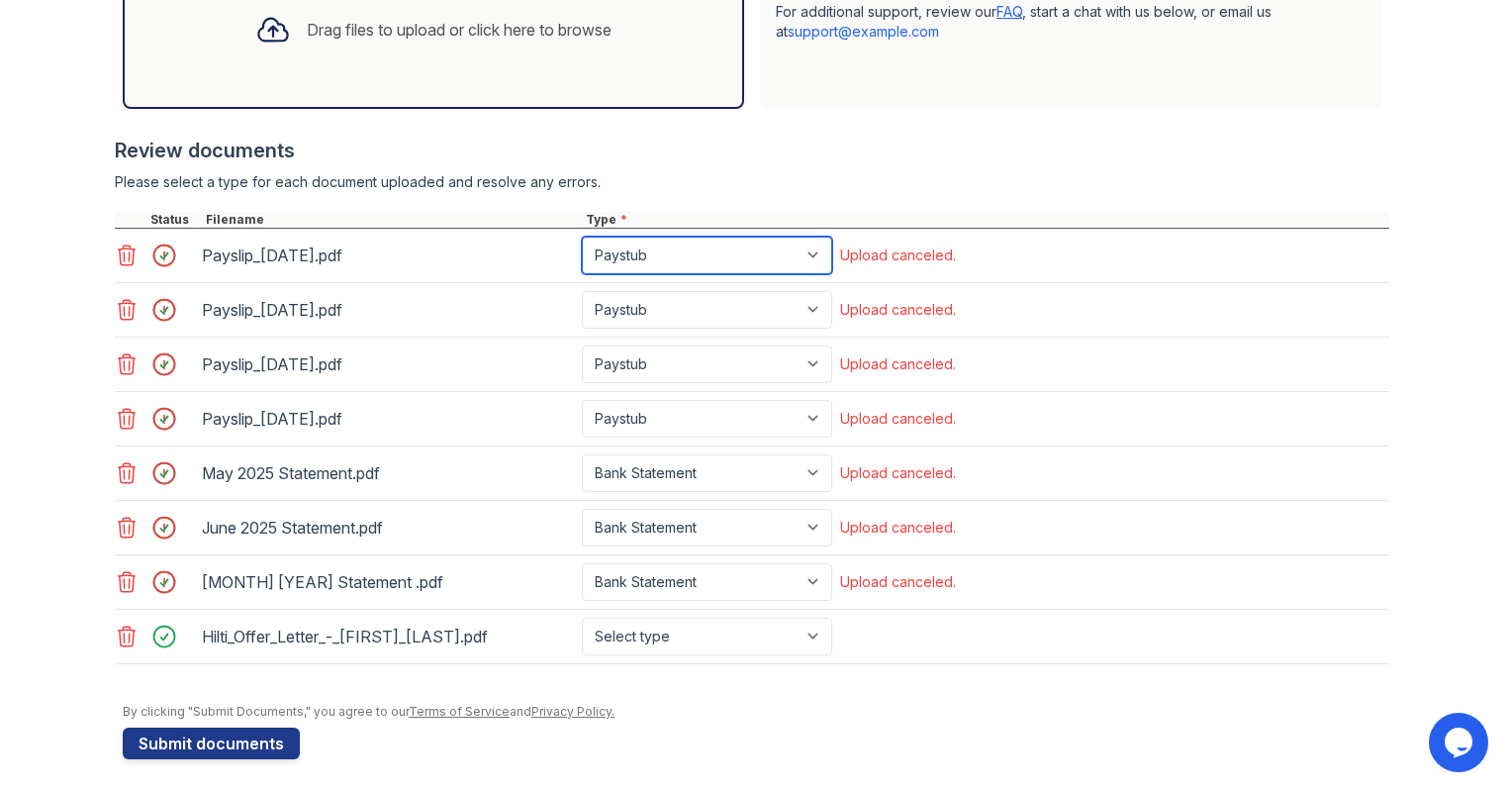 click on "Select type
Paystub
Bank Statement
Offer Letter
Tax Documents
Benefit Award Letter
Investment Account Statement
Other" at bounding box center [707, 255] 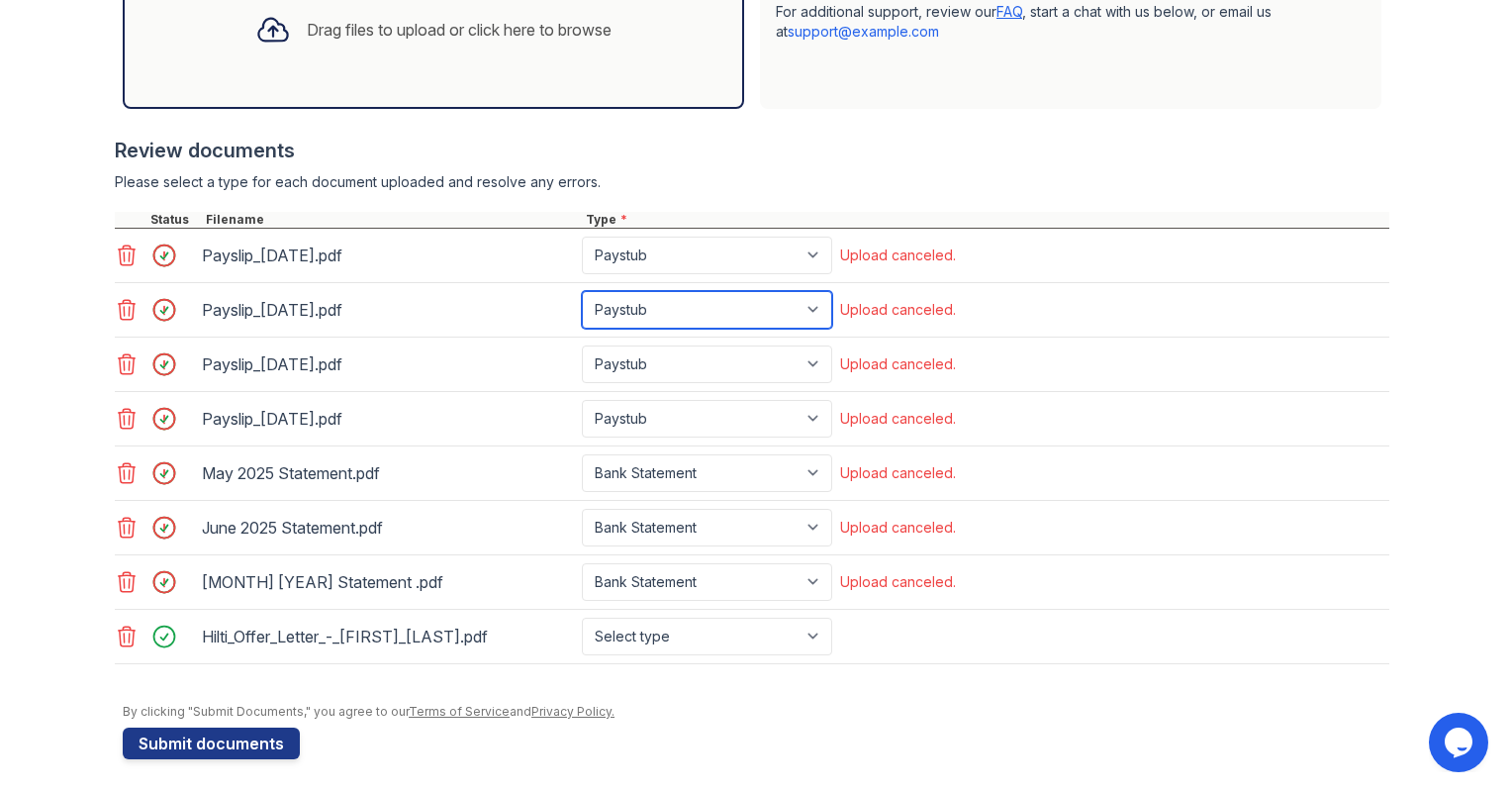 click on "Select type
Paystub
Bank Statement
Offer Letter
Tax Documents
Benefit Award Letter
Investment Account Statement
Other" at bounding box center (707, 310) 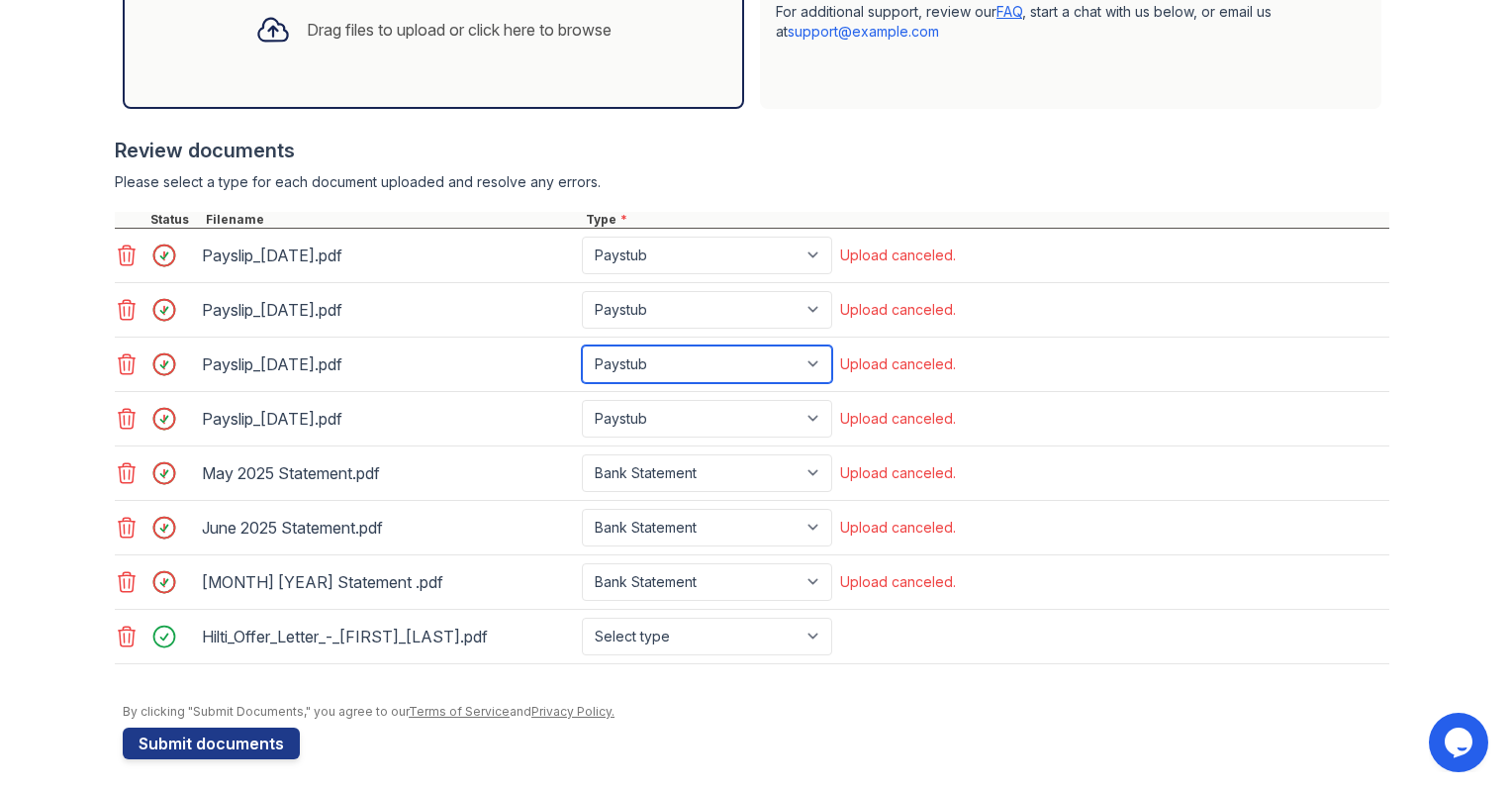 click on "Select type
Paystub
Bank Statement
Offer Letter
Tax Documents
Benefit Award Letter
Investment Account Statement
Other" at bounding box center (707, 364) 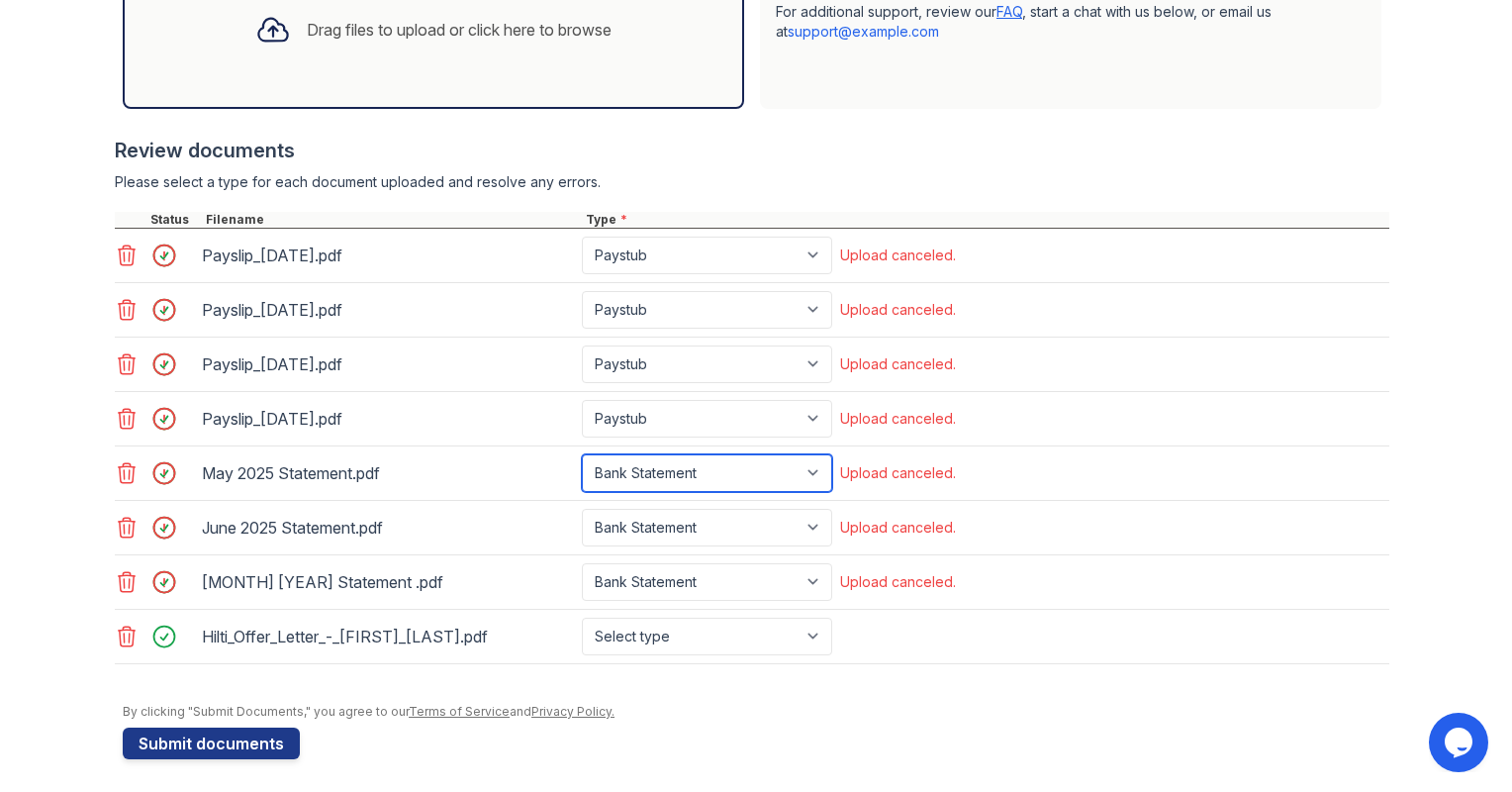 click on "Select type
Paystub
Bank Statement
Offer Letter
Tax Documents
Benefit Award Letter
Investment Account Statement
Other" at bounding box center [707, 473] 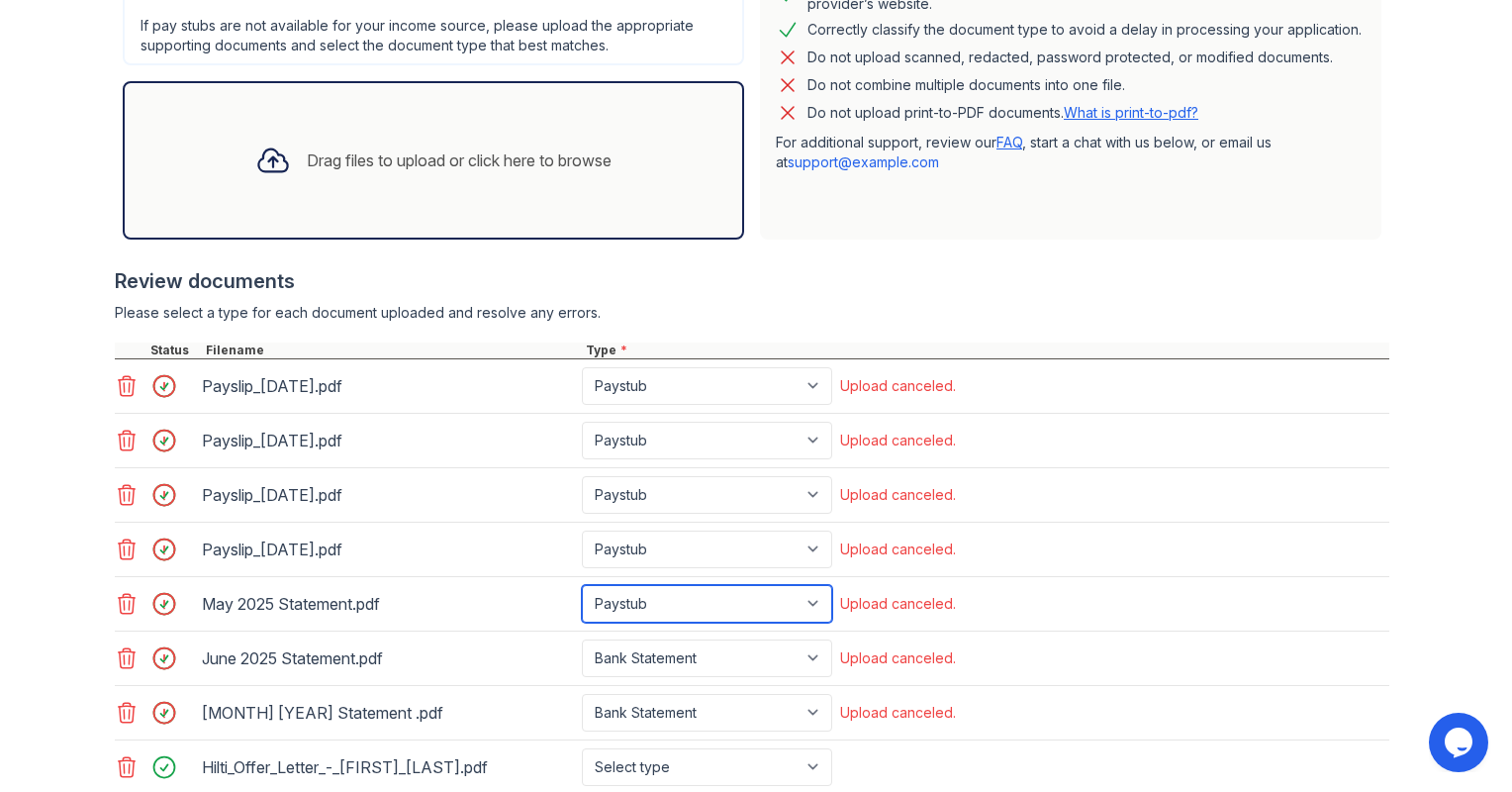 scroll, scrollTop: 651, scrollLeft: 0, axis: vertical 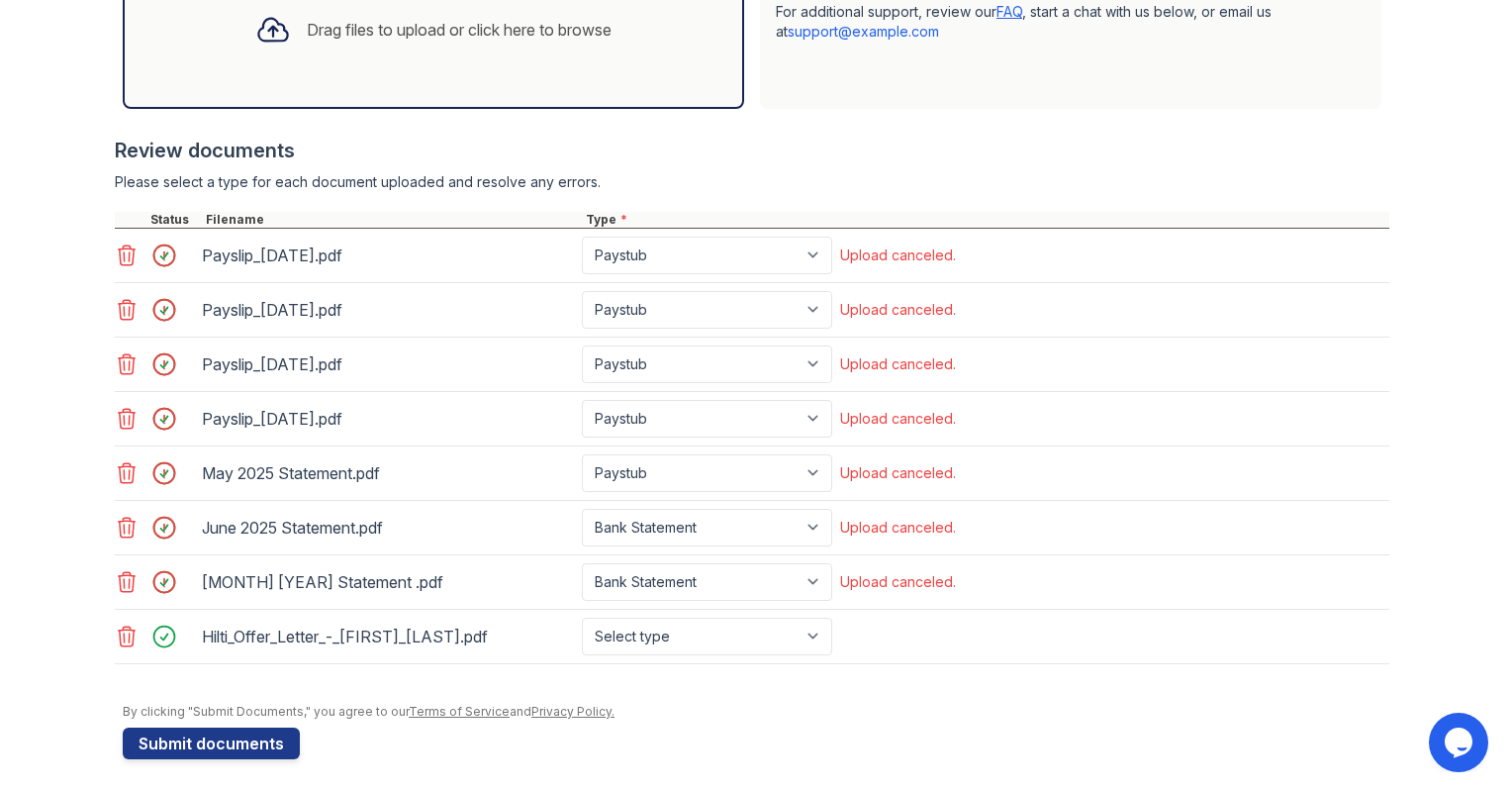 click at bounding box center (170, 255) 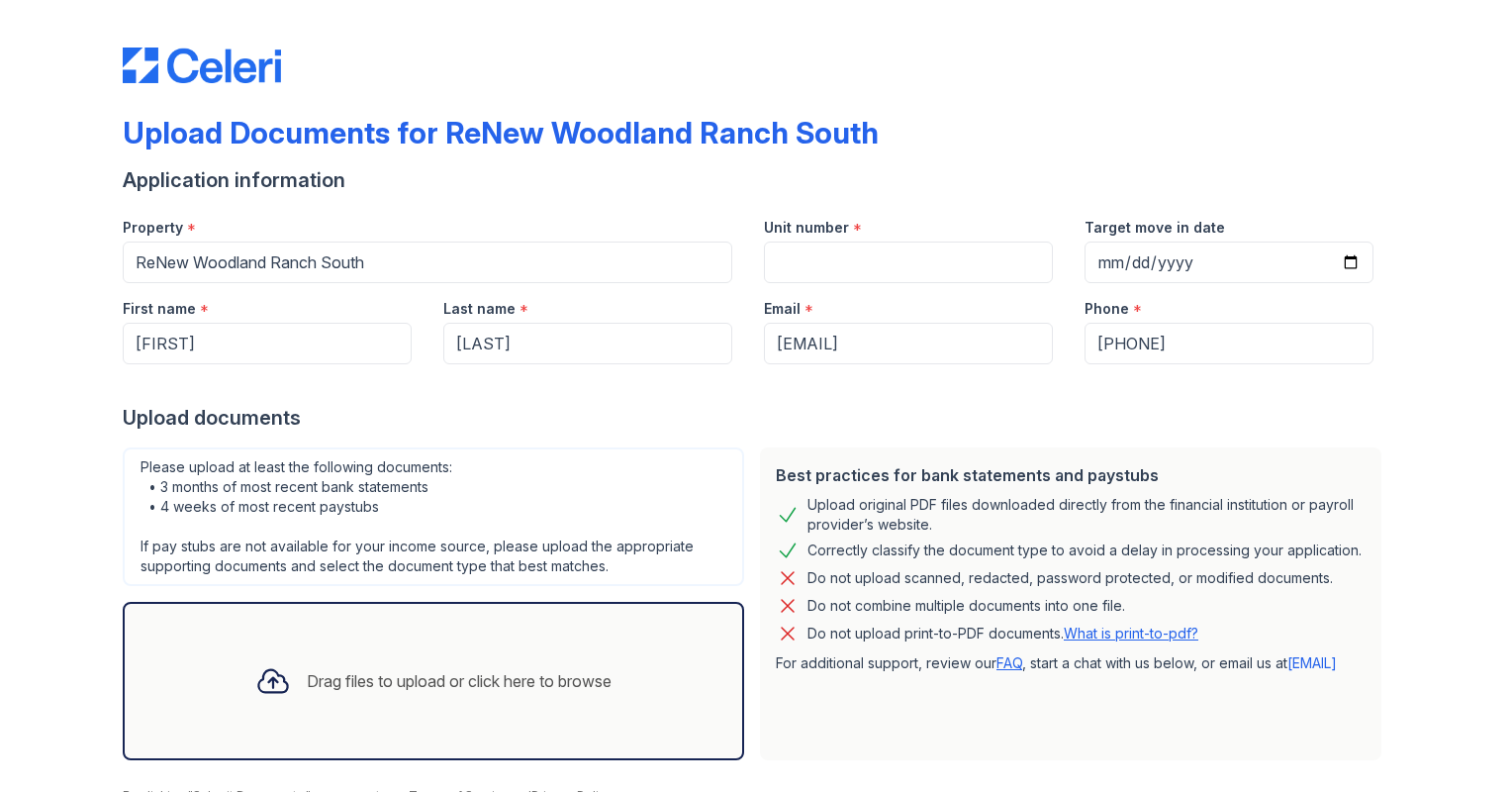 scroll, scrollTop: 0, scrollLeft: 0, axis: both 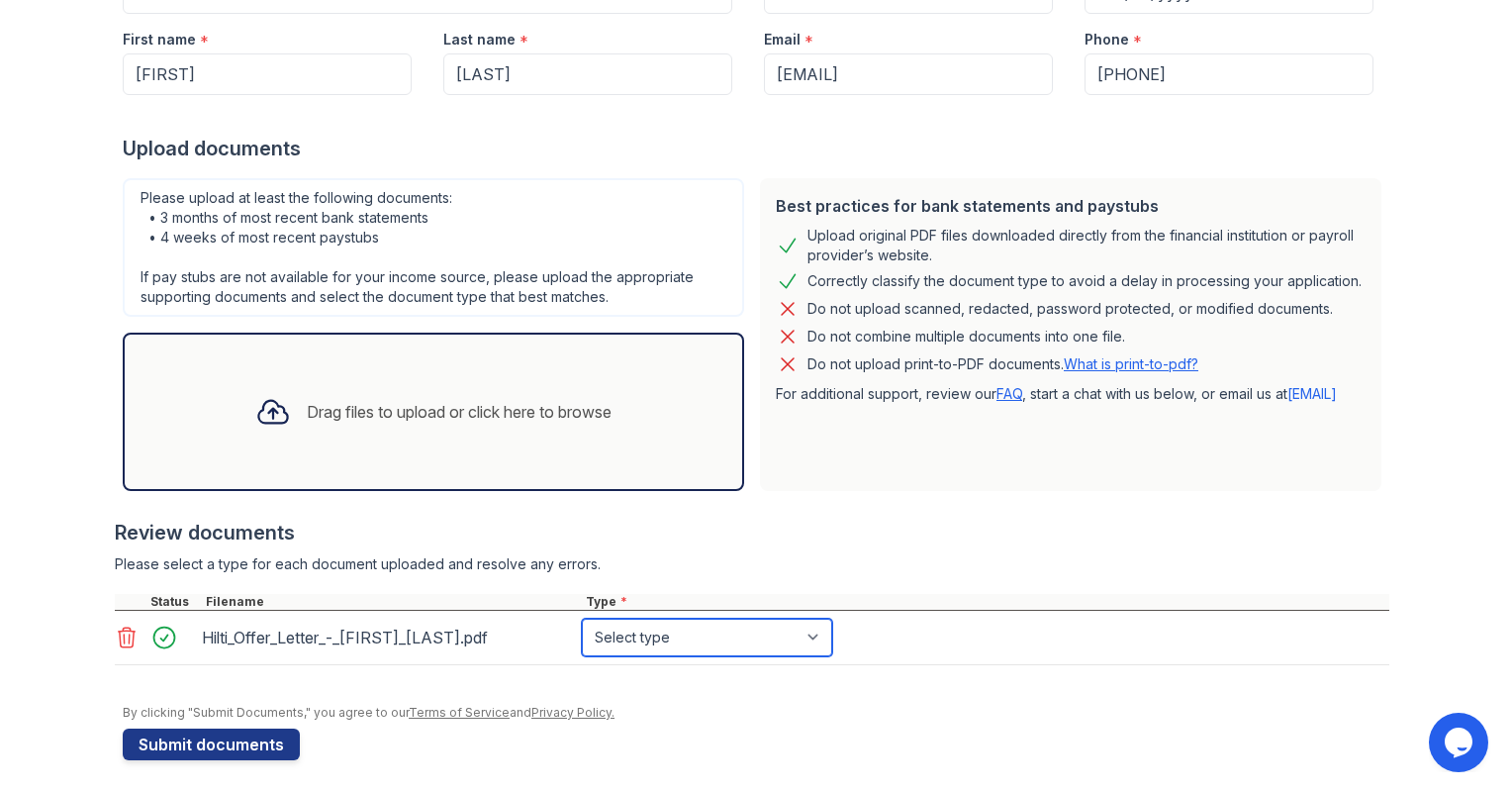 drag, startPoint x: 640, startPoint y: 642, endPoint x: 640, endPoint y: 622, distance: 20 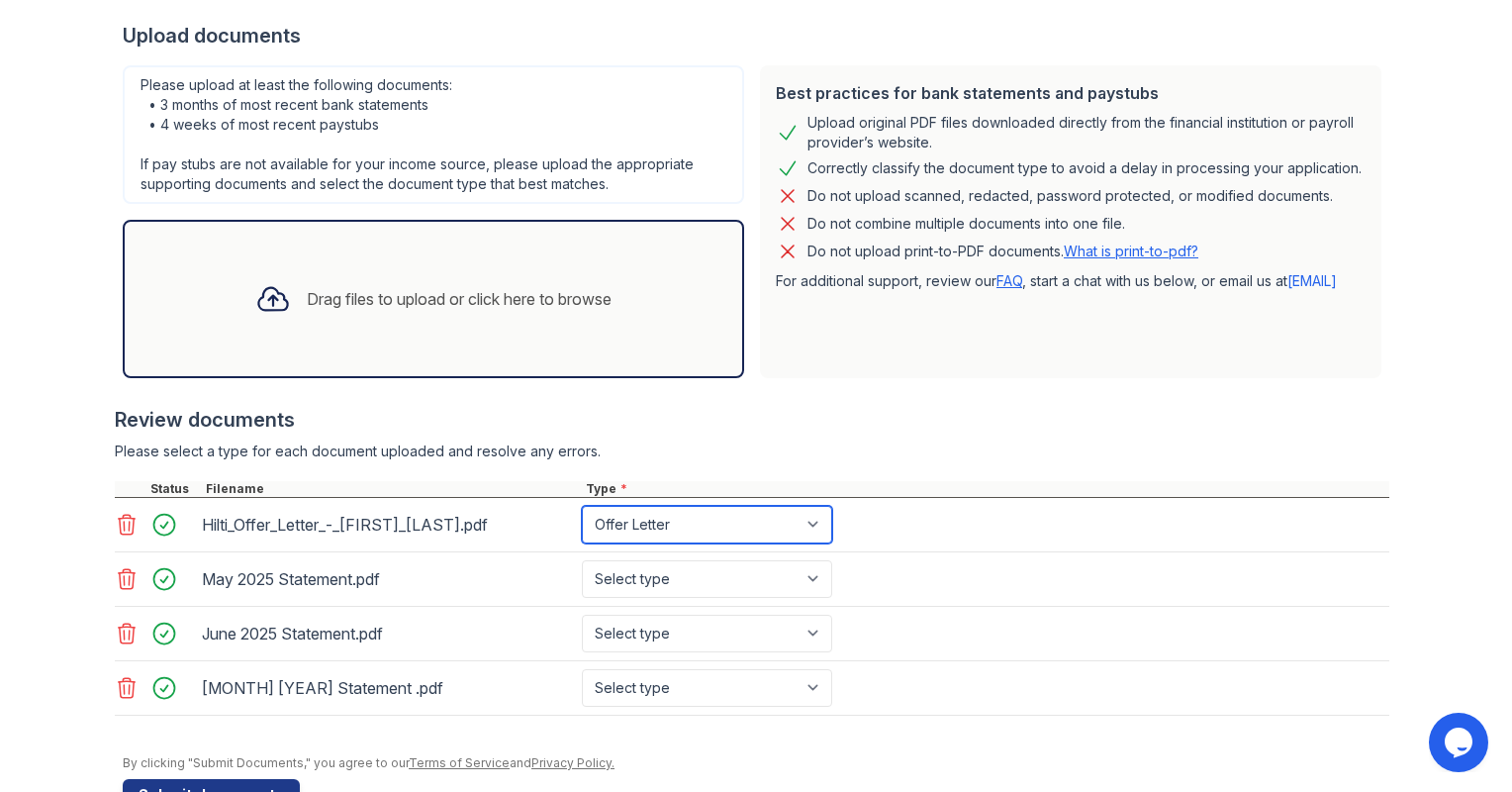 scroll, scrollTop: 392, scrollLeft: 0, axis: vertical 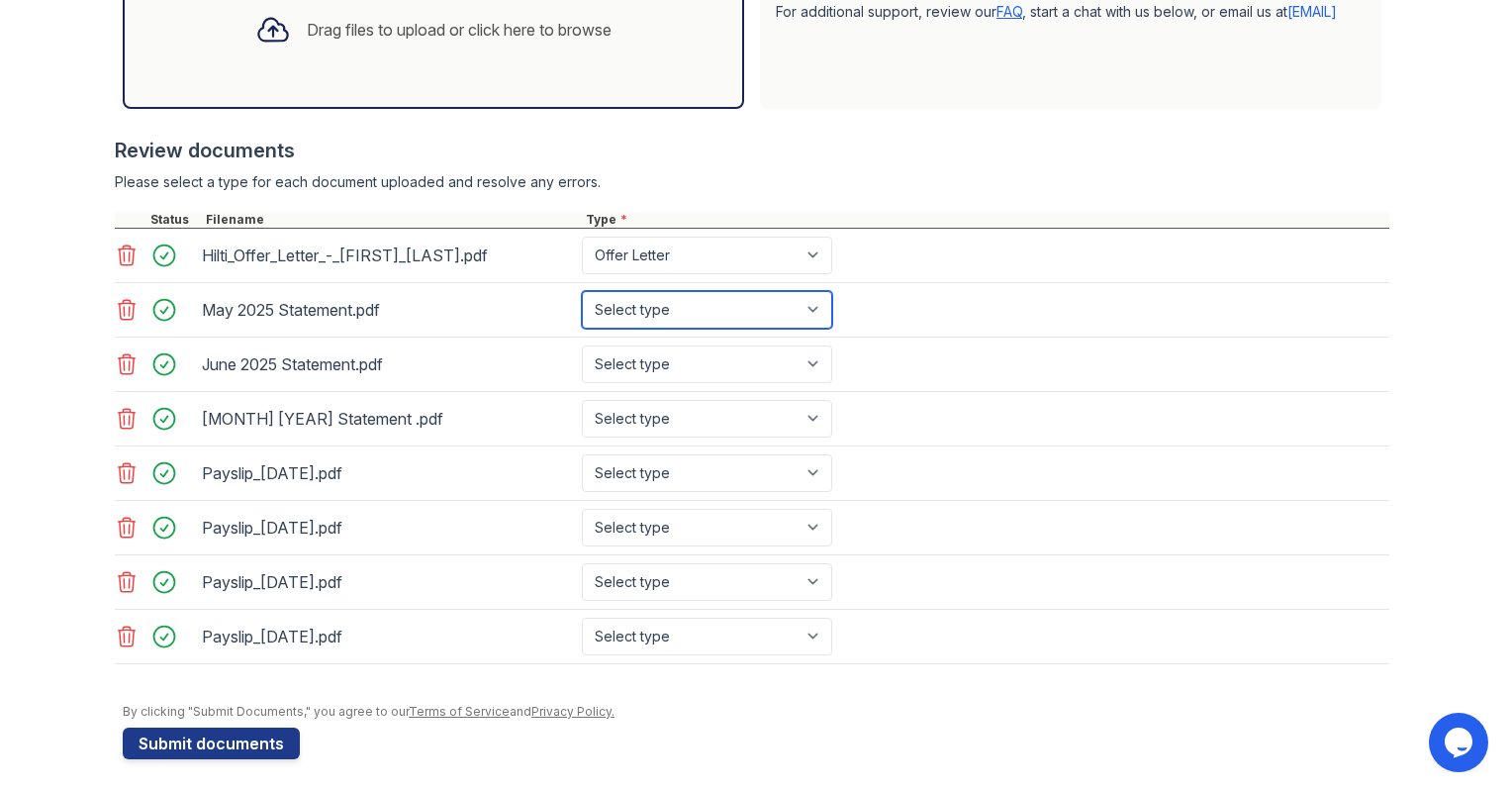 click on "Select type
Paystub
Bank Statement
Offer Letter
Tax Documents
Benefit Award Letter
Investment Account Statement
Other" at bounding box center (707, 310) 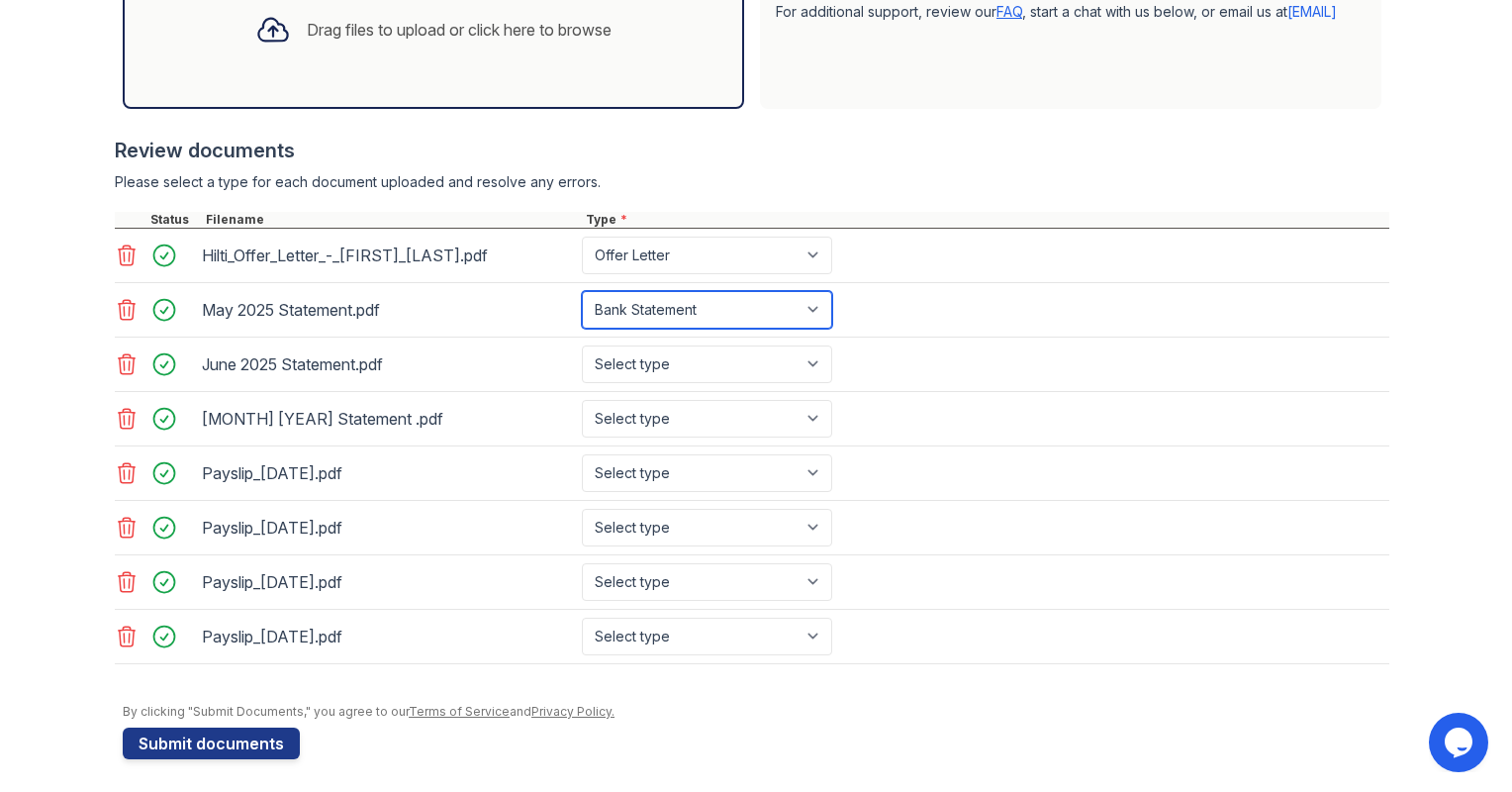 click on "Select type
Paystub
Bank Statement
Offer Letter
Tax Documents
Benefit Award Letter
Investment Account Statement
Other" at bounding box center [707, 310] 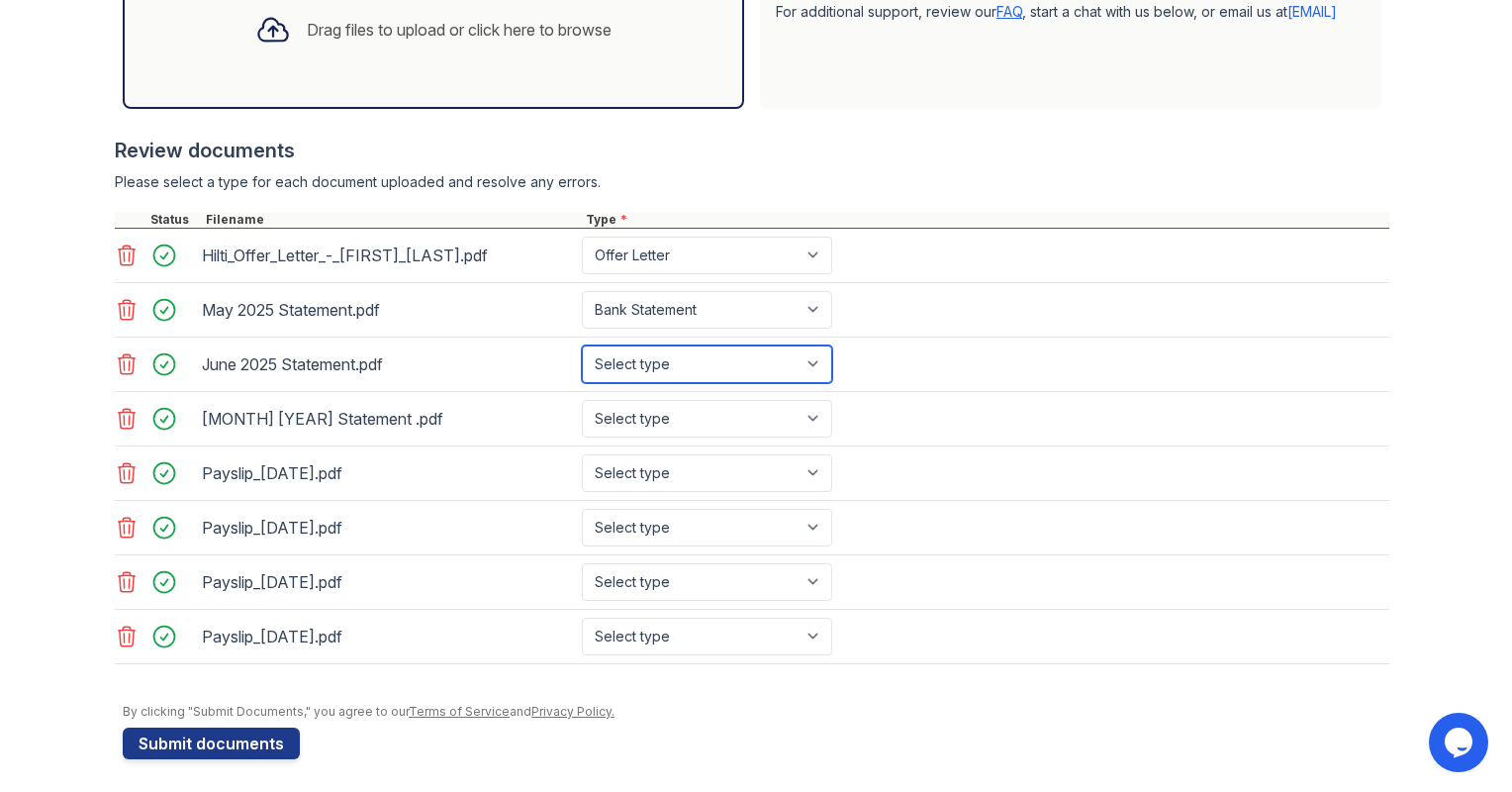 click on "Select type
Paystub
Bank Statement
Offer Letter
Tax Documents
Benefit Award Letter
Investment Account Statement
Other" at bounding box center [707, 364] 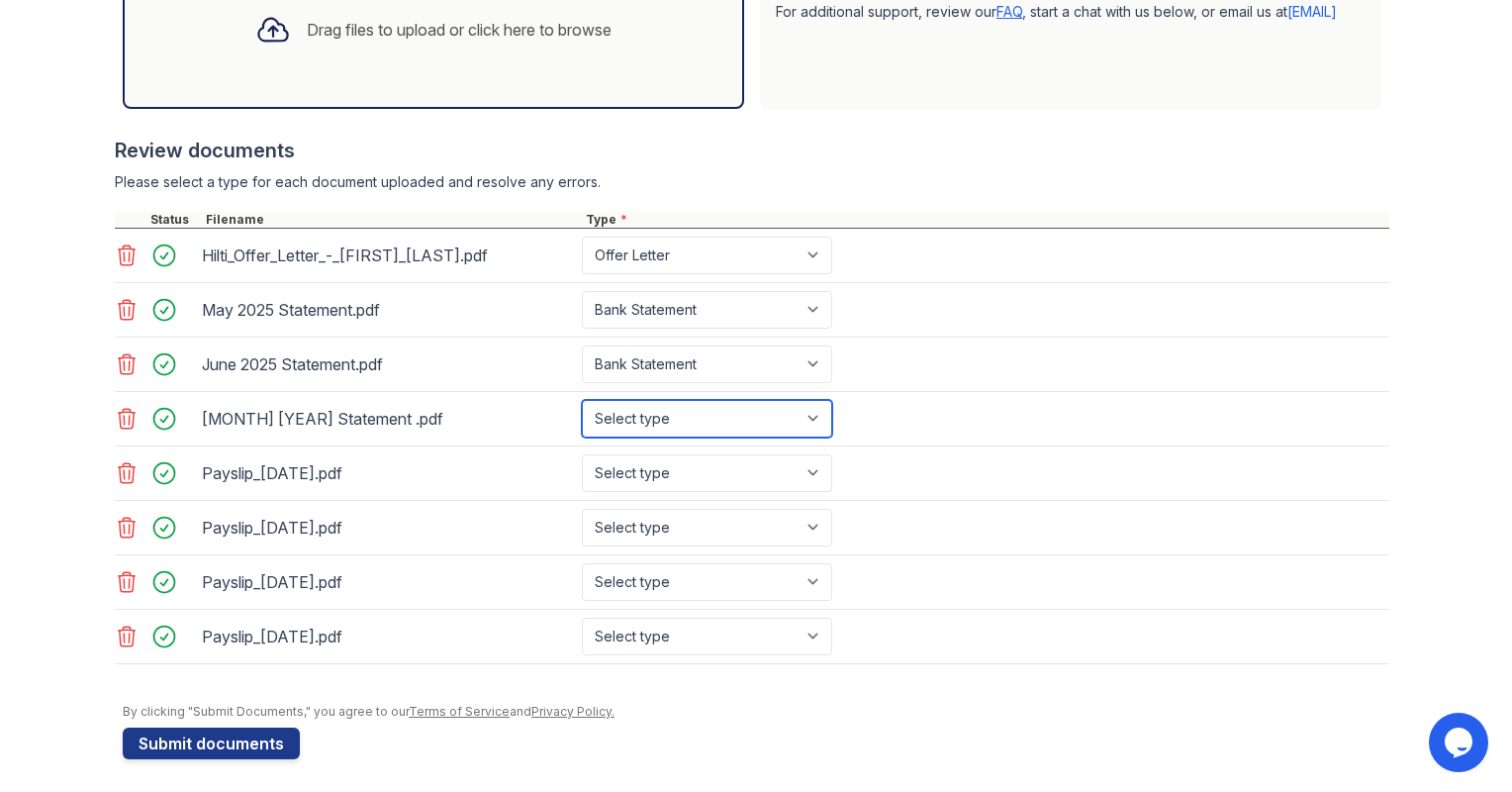 click on "Select type
Paystub
Bank Statement
Offer Letter
Tax Documents
Benefit Award Letter
Investment Account Statement
Other" at bounding box center [707, 419] 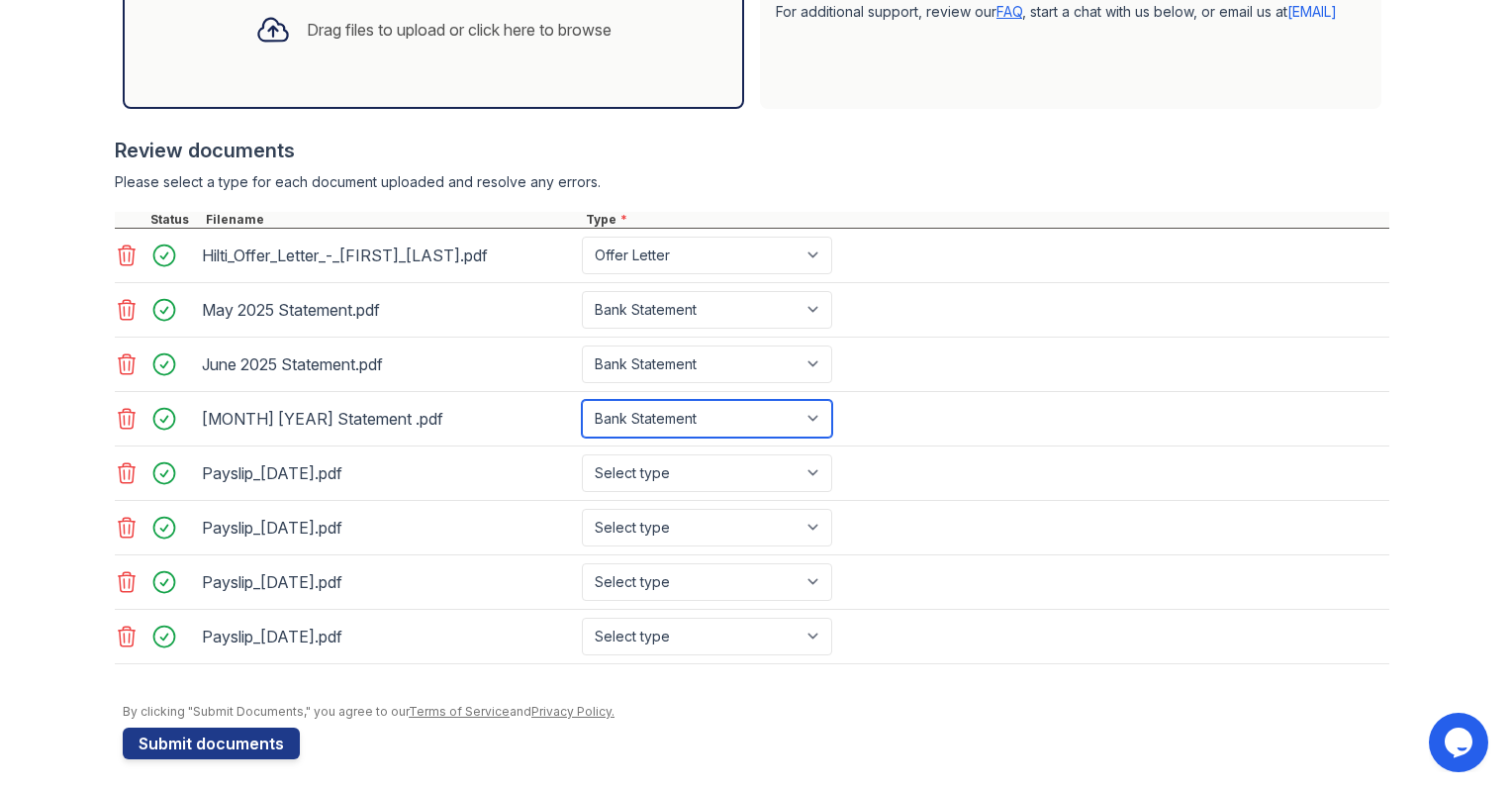 click on "Select type
Paystub
Bank Statement
Offer Letter
Tax Documents
Benefit Award Letter
Investment Account Statement
Other" at bounding box center (707, 419) 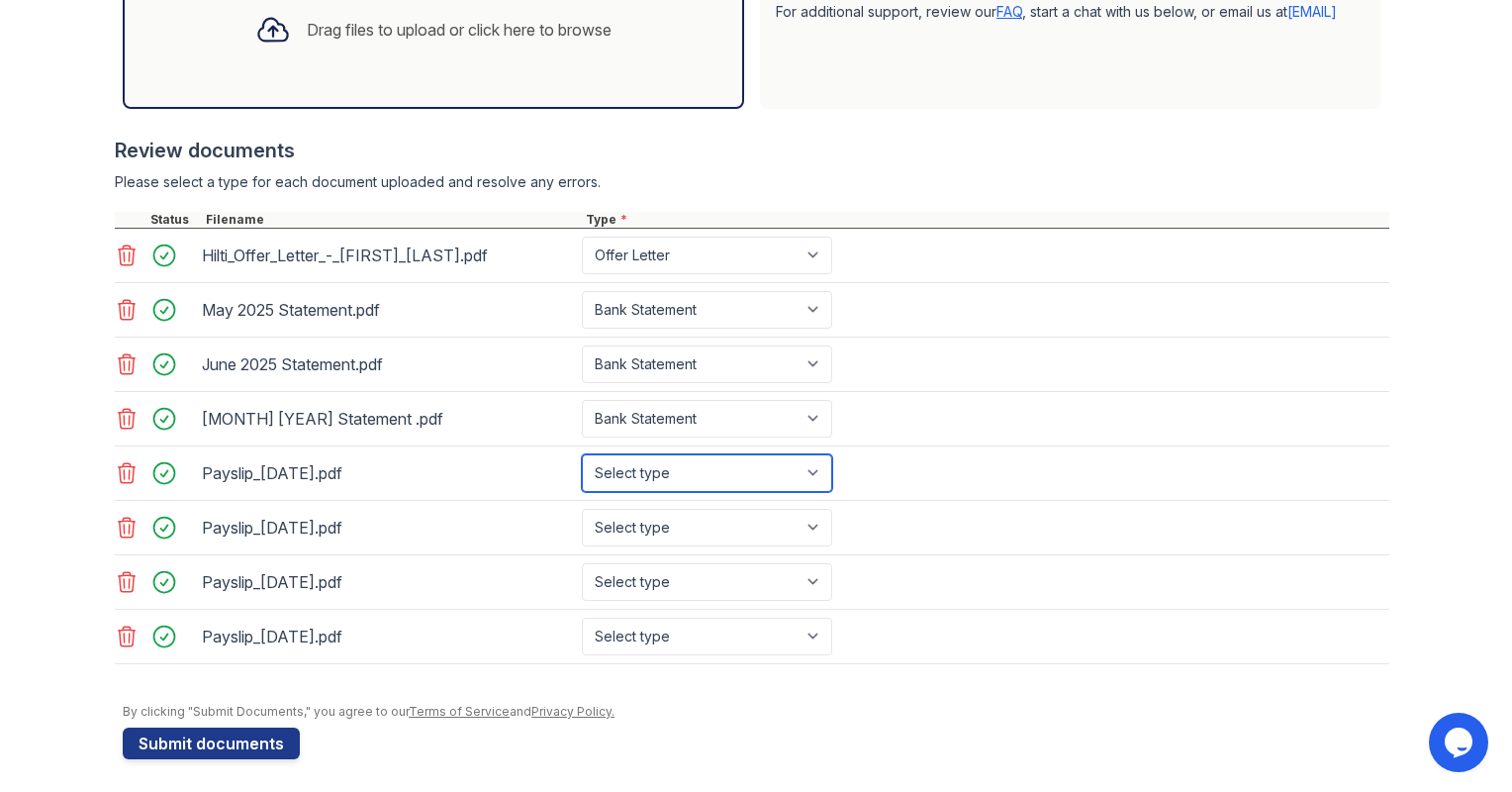 click on "Select type
Paystub
Bank Statement
Offer Letter
Tax Documents
Benefit Award Letter
Investment Account Statement
Other" at bounding box center [707, 473] 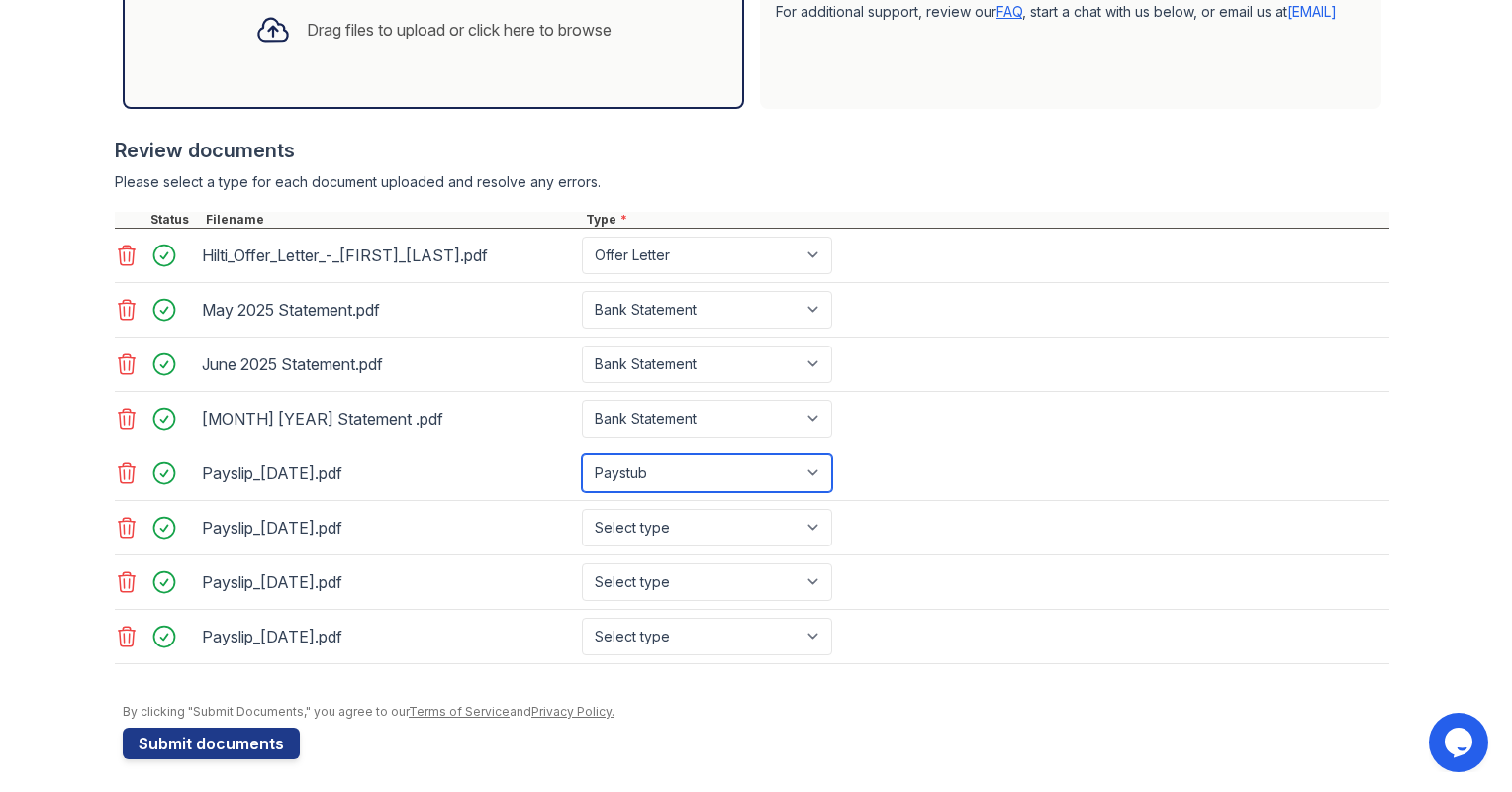 click on "Select type
Paystub
Bank Statement
Offer Letter
Tax Documents
Benefit Award Letter
Investment Account Statement
Other" at bounding box center [707, 473] 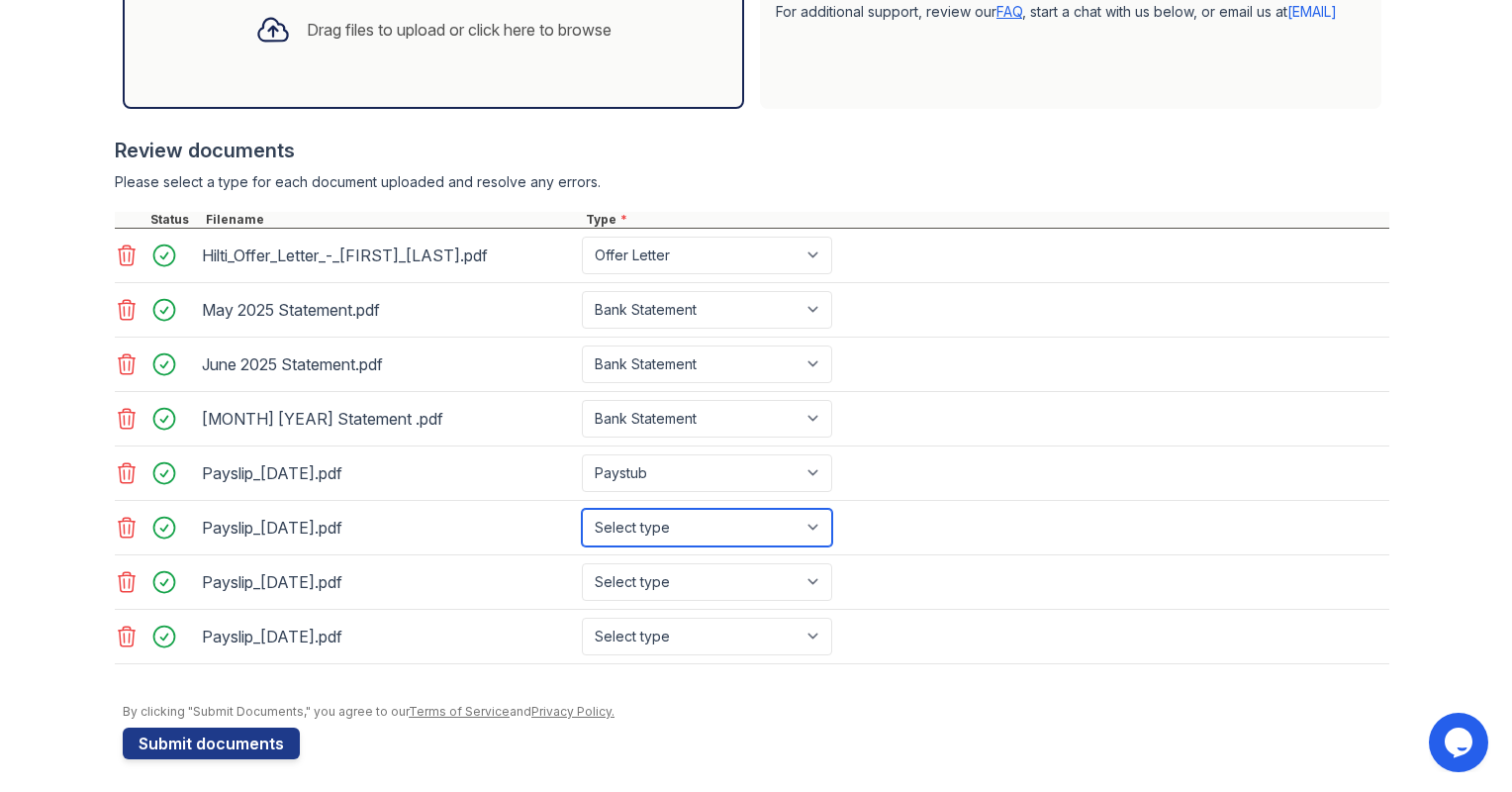 click on "Select type
Paystub
Bank Statement
Offer Letter
Tax Documents
Benefit Award Letter
Investment Account Statement
Other" at bounding box center [707, 528] 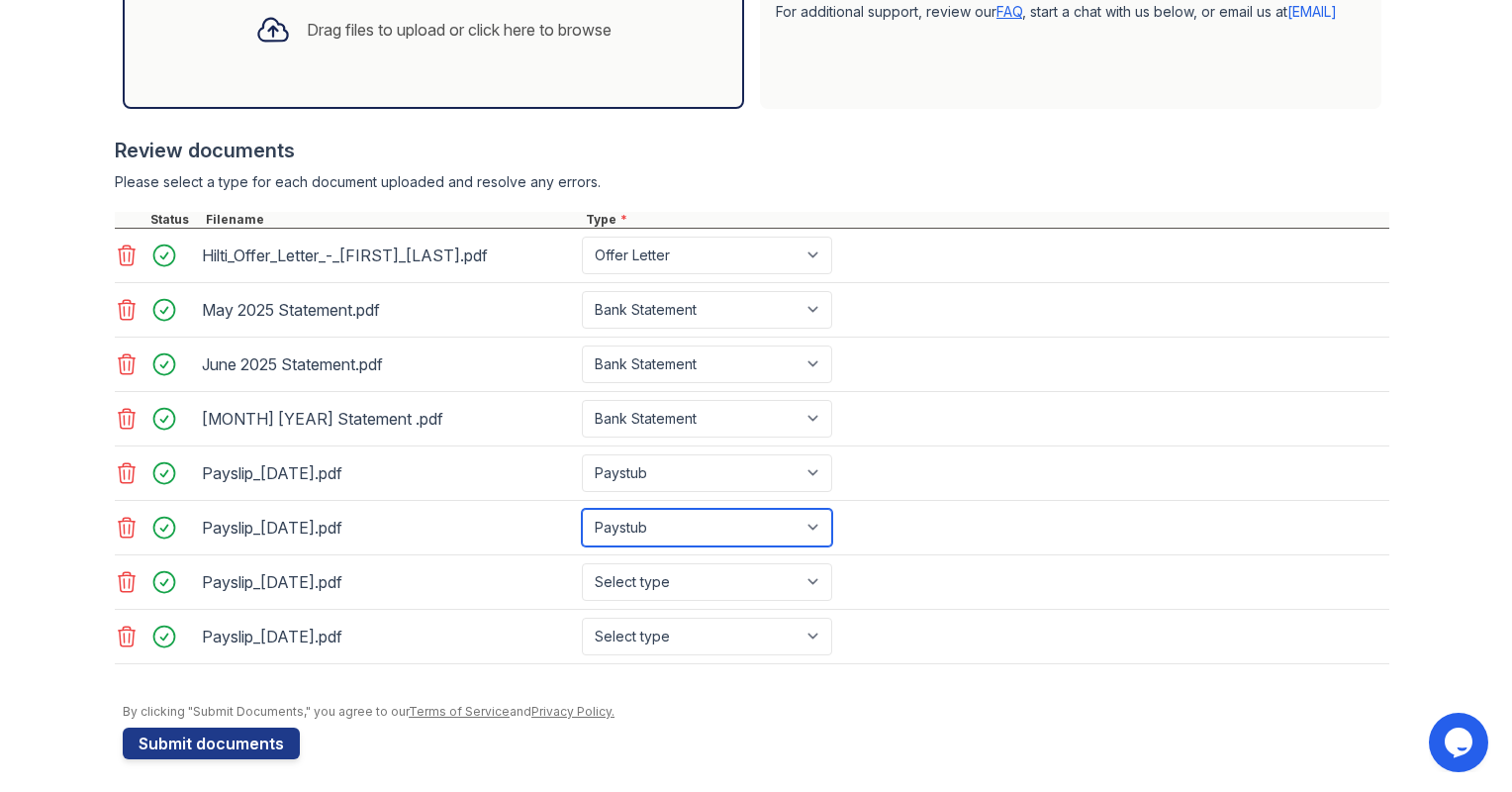 click on "Select type
Paystub
Bank Statement
Offer Letter
Tax Documents
Benefit Award Letter
Investment Account Statement
Other" at bounding box center [707, 528] 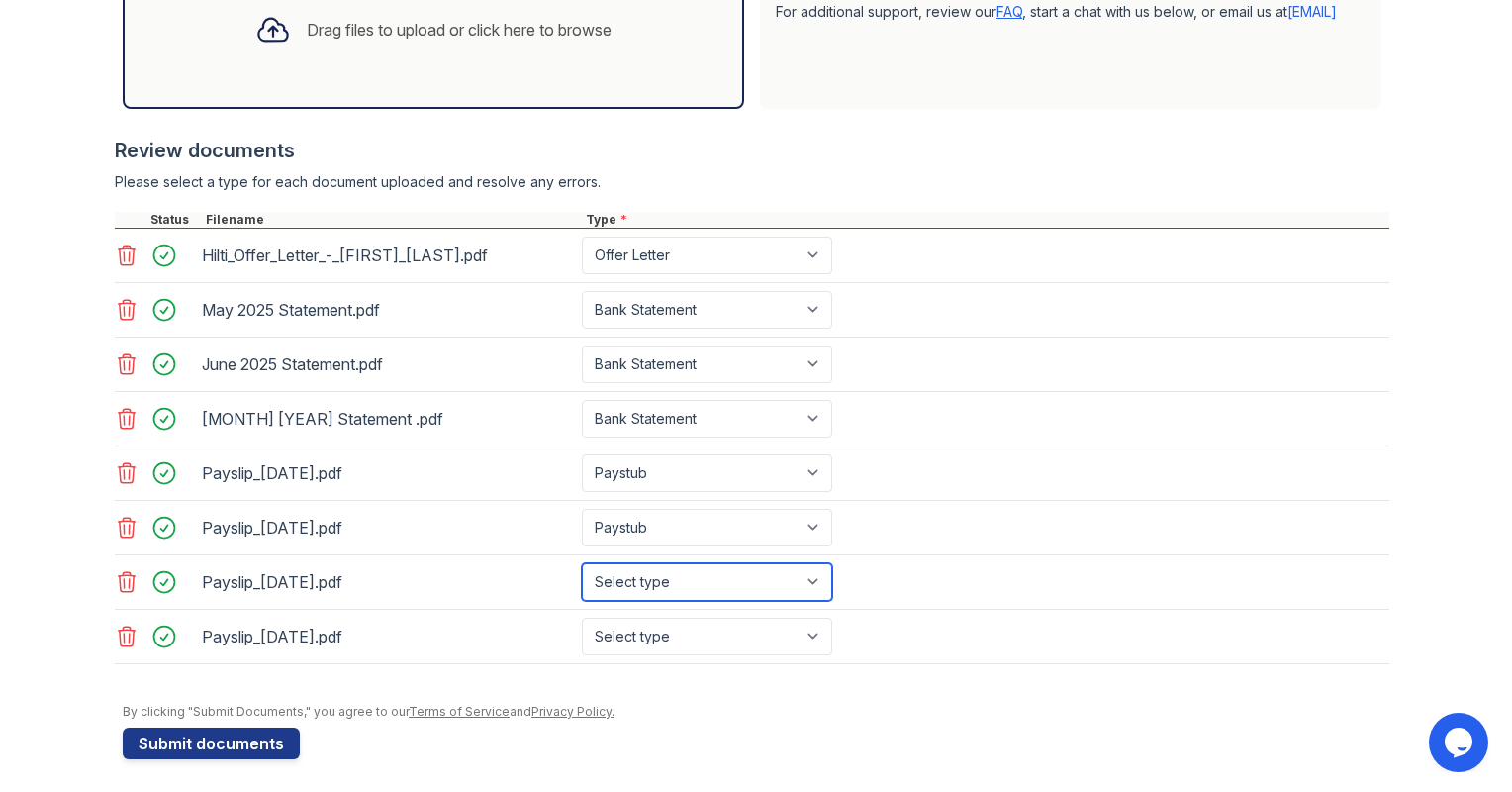 click on "Select type
Paystub
Bank Statement
Offer Letter
Tax Documents
Benefit Award Letter
Investment Account Statement
Other" at bounding box center [707, 582] 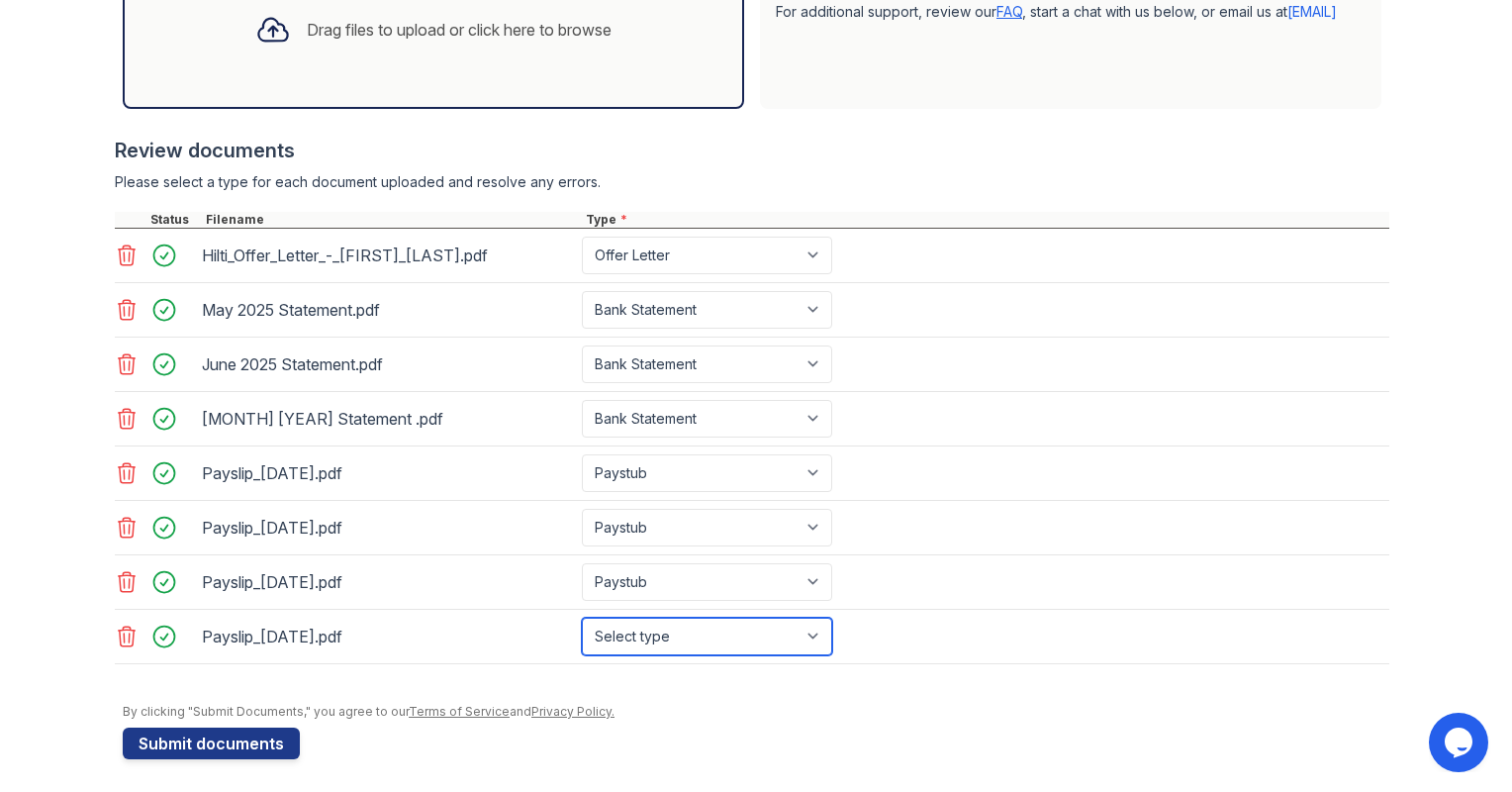 click on "Select type
Paystub
Bank Statement
Offer Letter
Tax Documents
Benefit Award Letter
Investment Account Statement
Other" at bounding box center (707, 637) 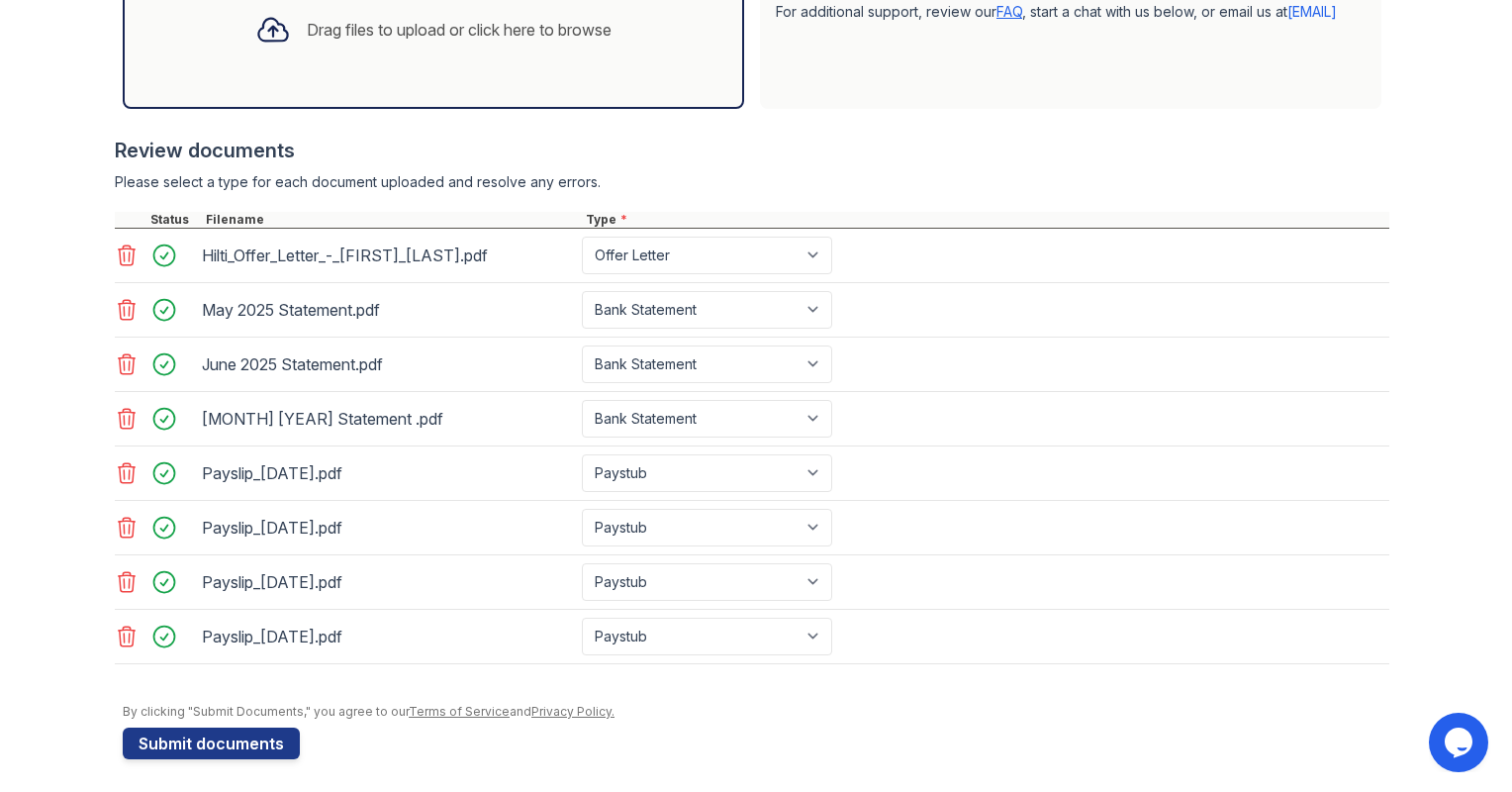 click on "Submit documents" at bounding box center [211, 743] 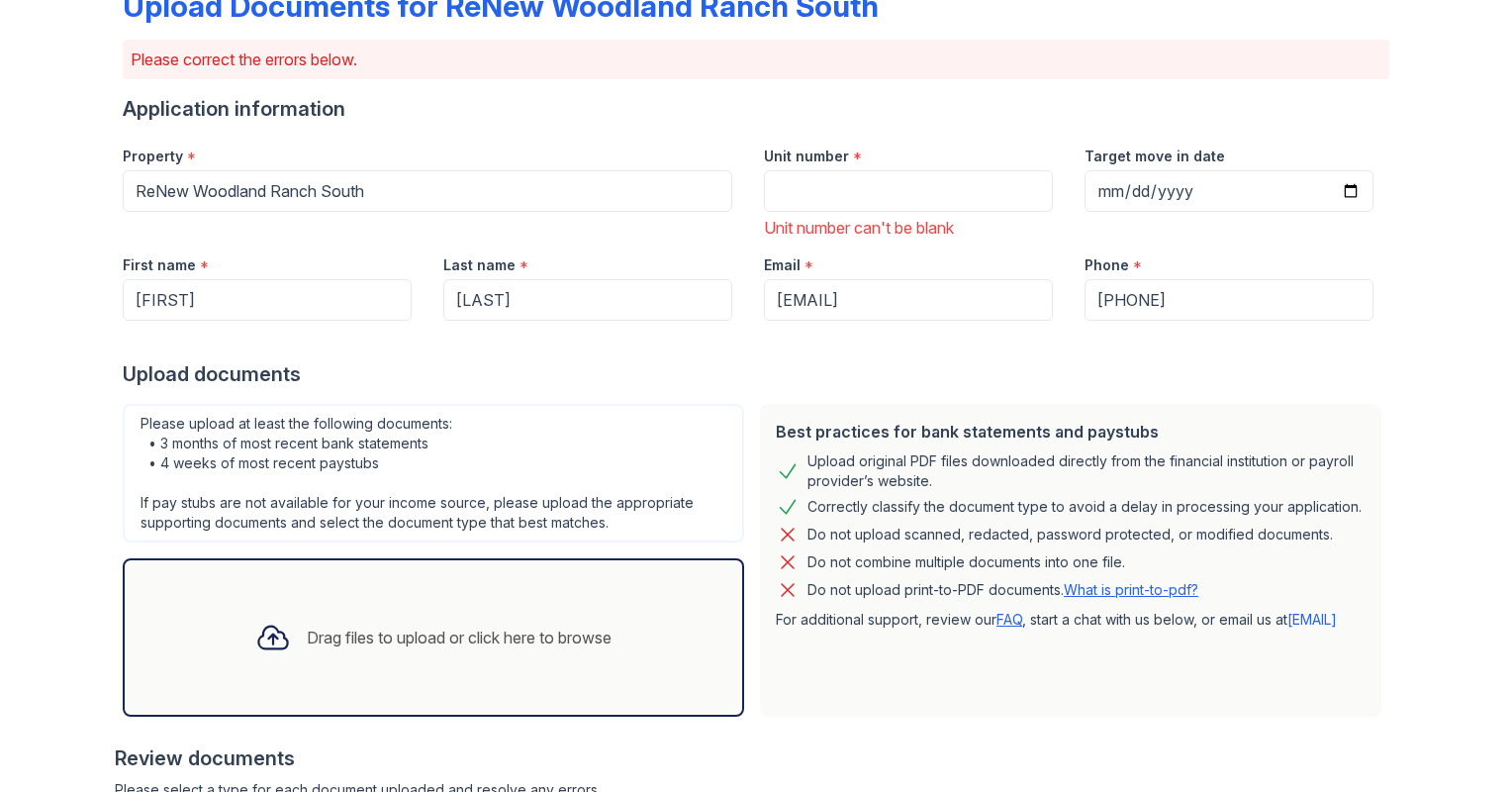 scroll, scrollTop: 127, scrollLeft: 0, axis: vertical 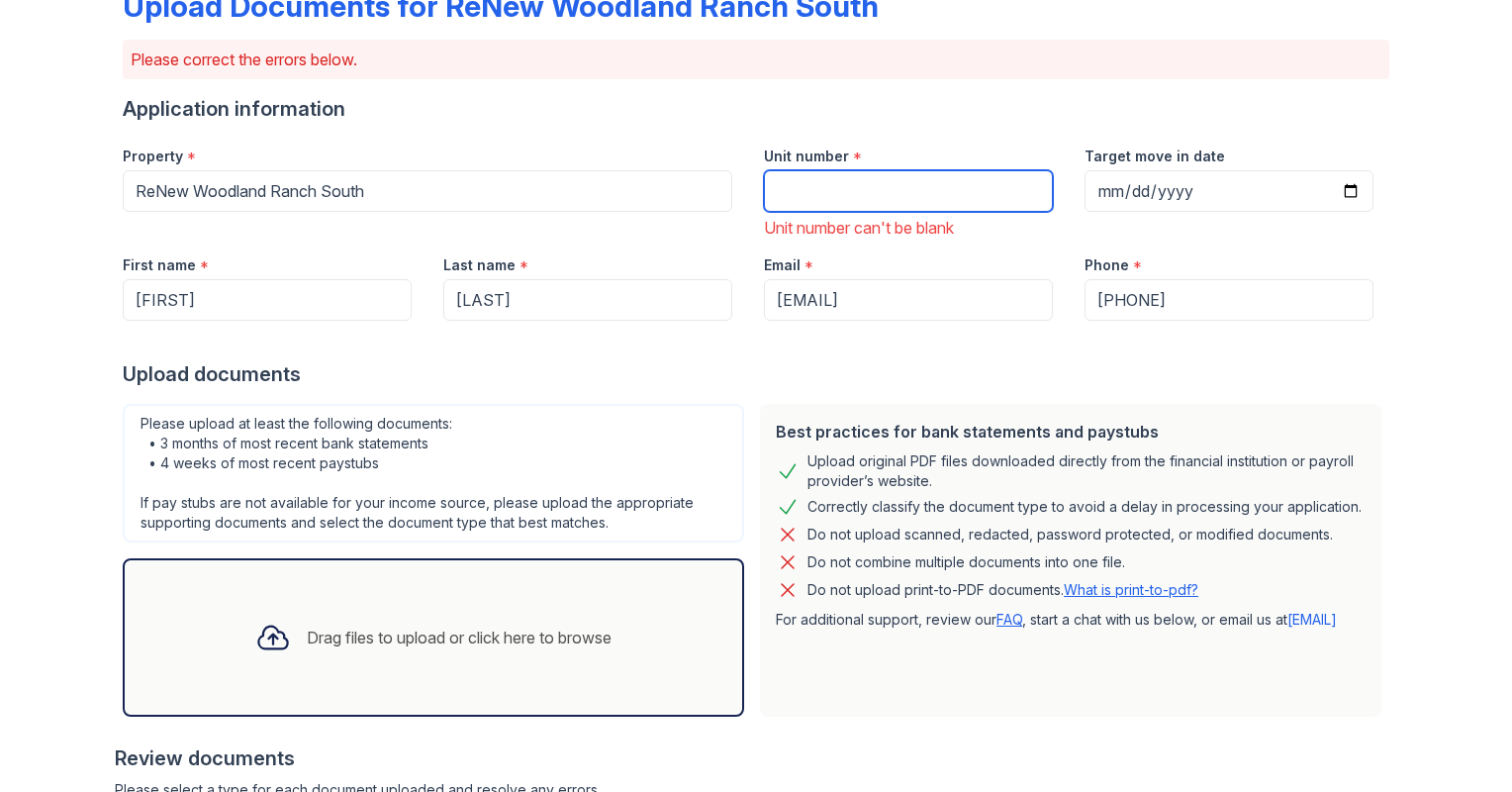 click on "Unit number" at bounding box center (908, 191) 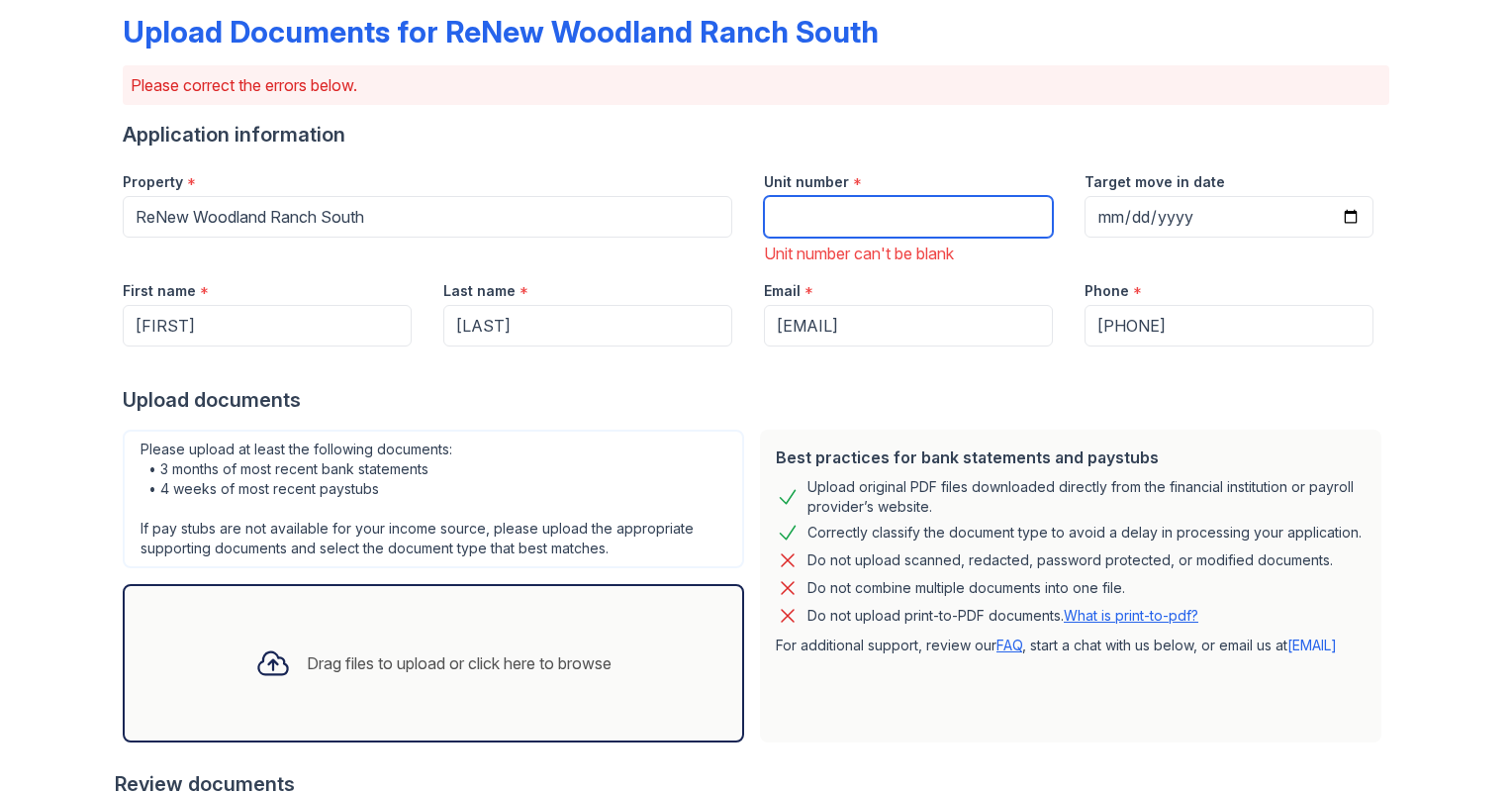 scroll, scrollTop: 98, scrollLeft: 0, axis: vertical 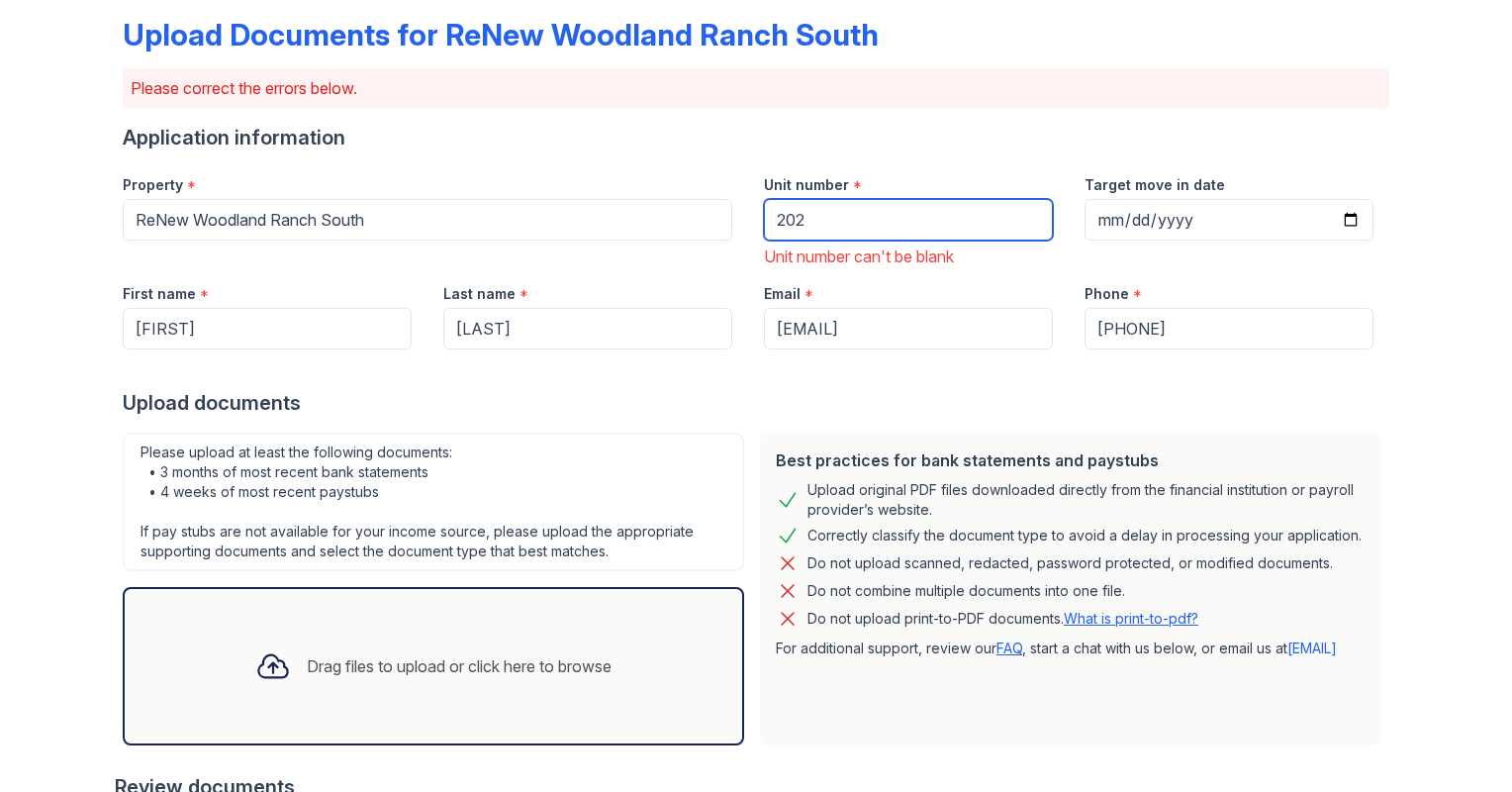 type on "202" 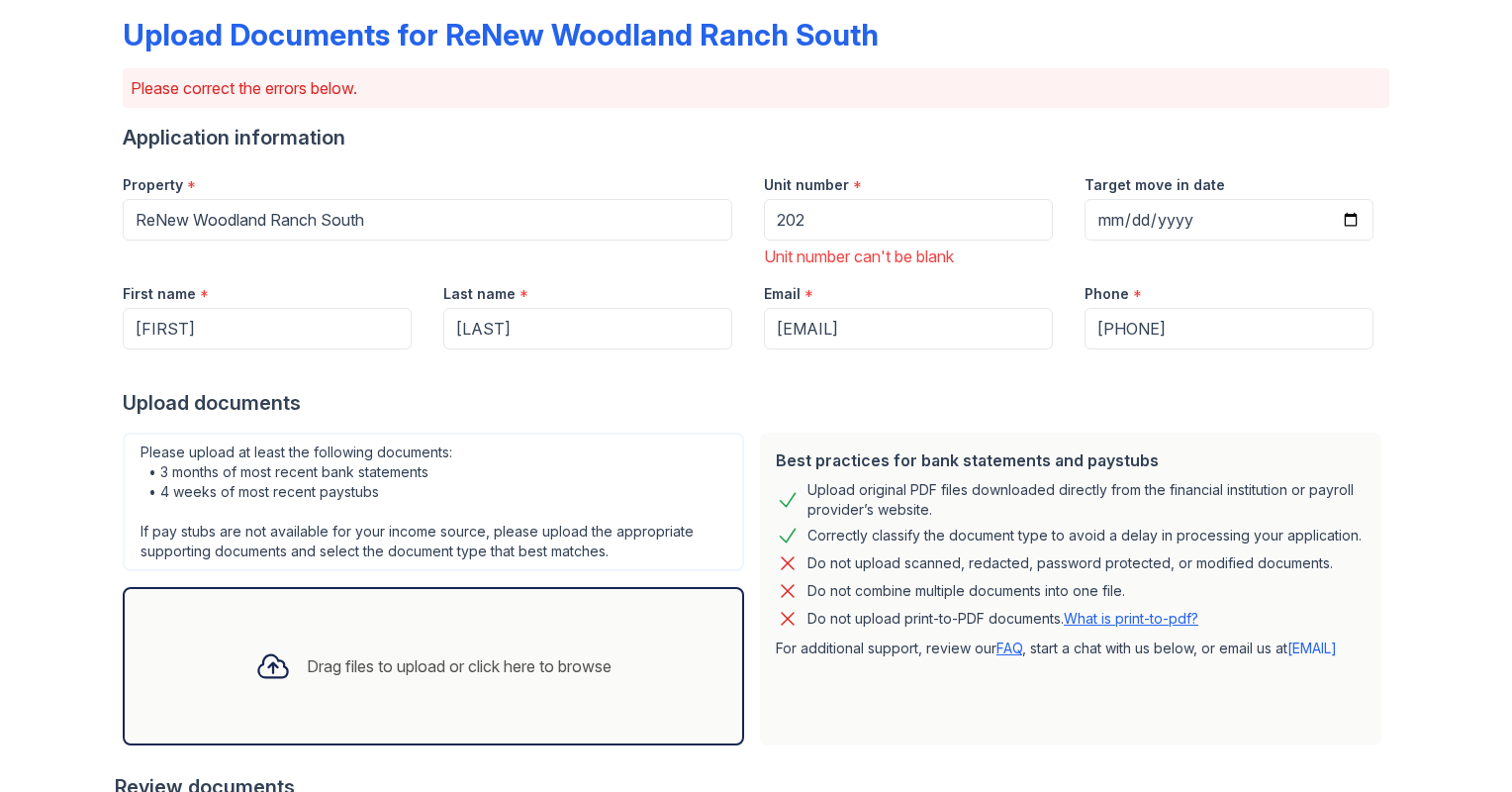 click on "Email
*" at bounding box center [908, 288] 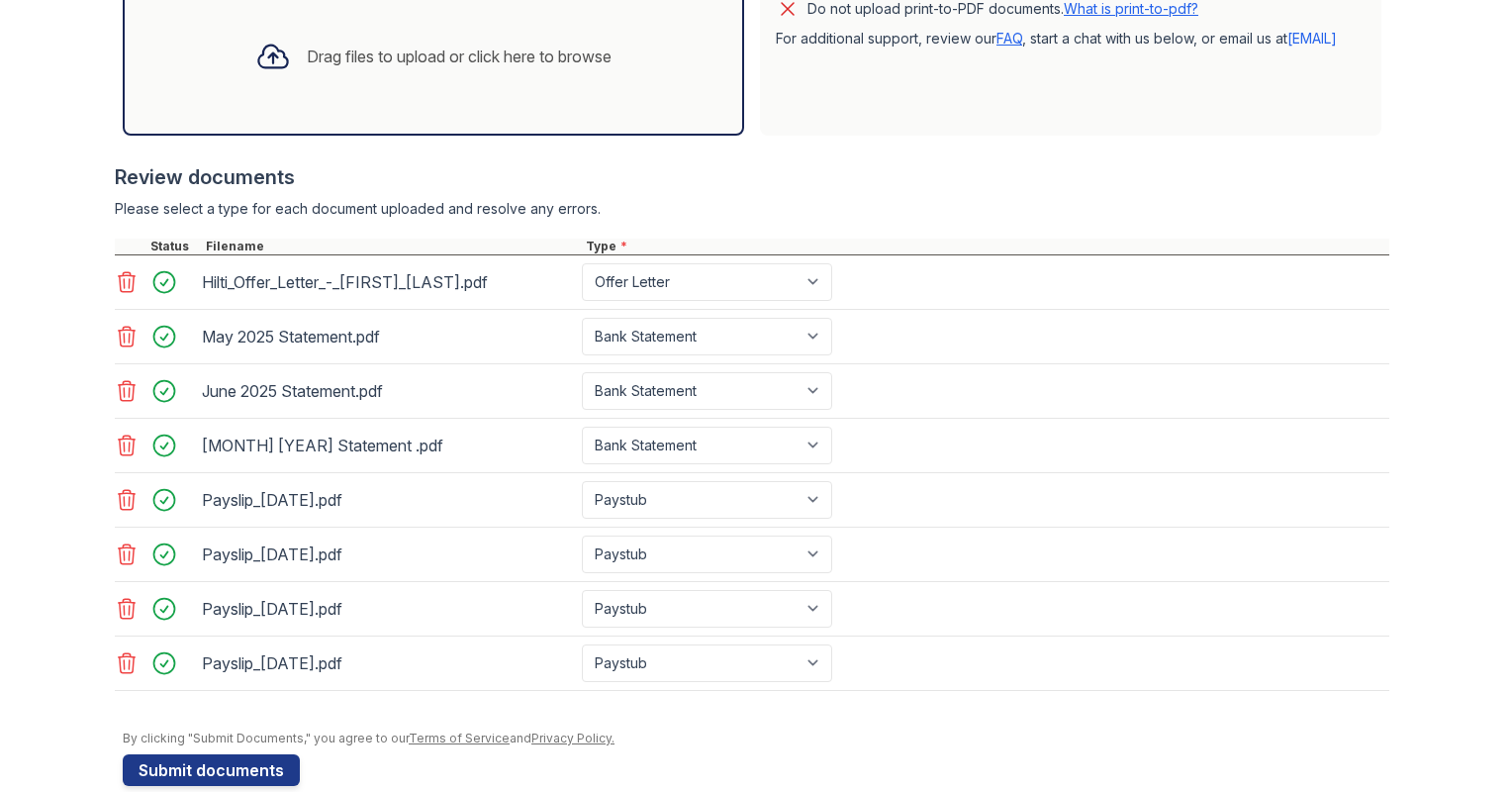 scroll, scrollTop: 735, scrollLeft: 0, axis: vertical 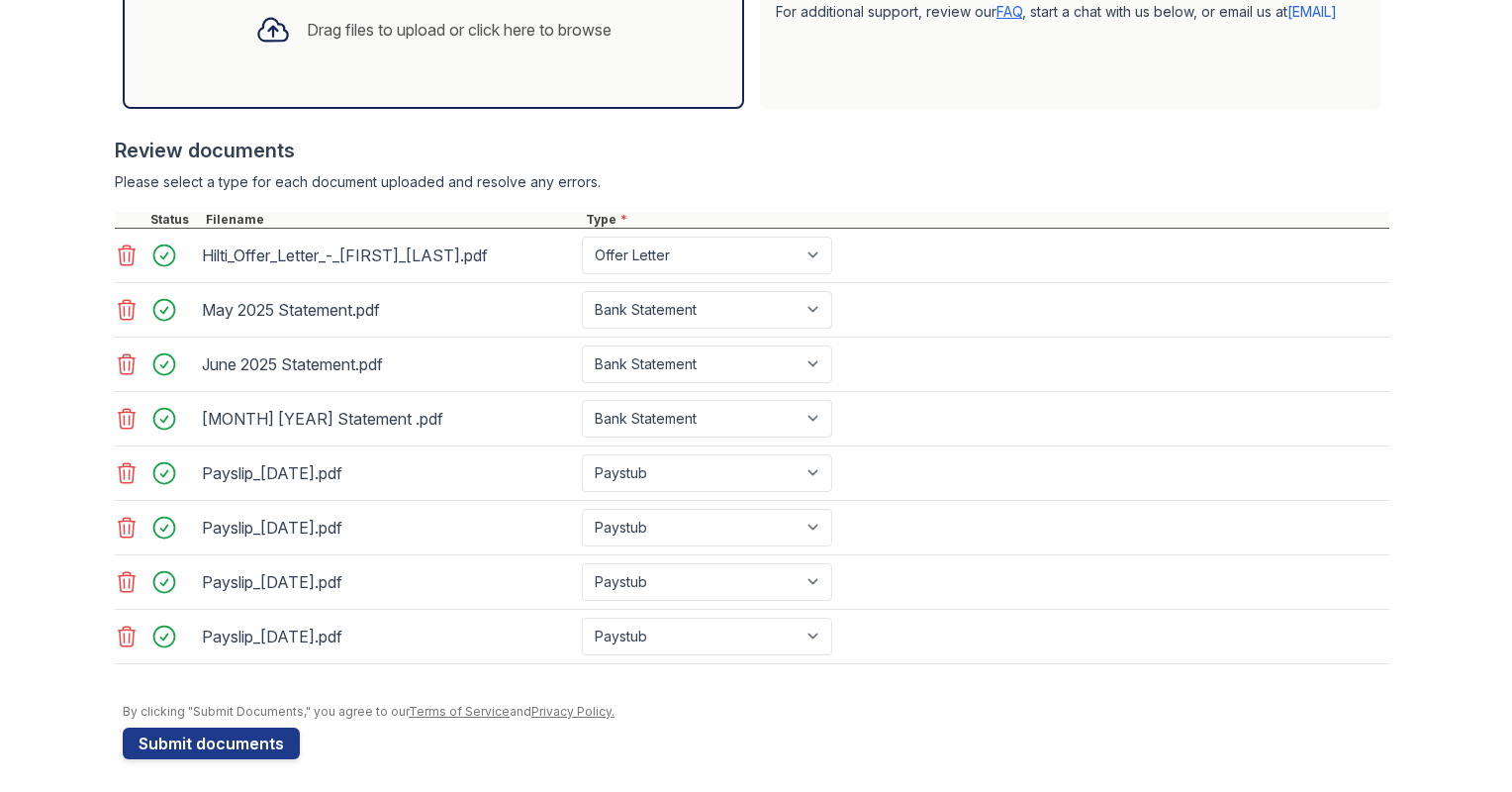 click on "Submit documents" at bounding box center (211, 743) 